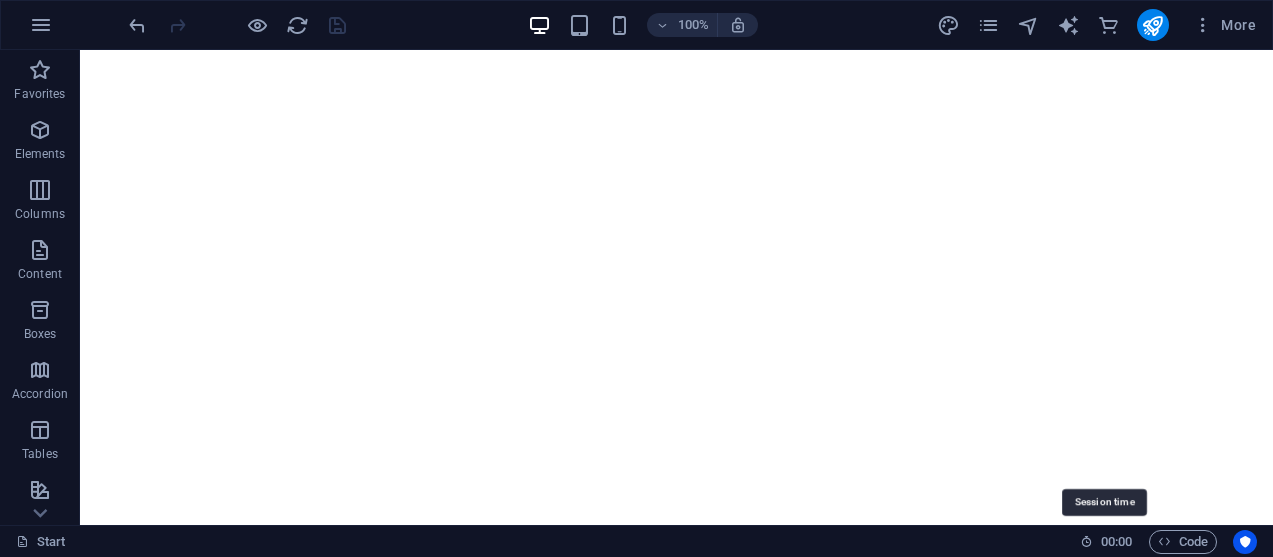 scroll, scrollTop: 0, scrollLeft: 0, axis: both 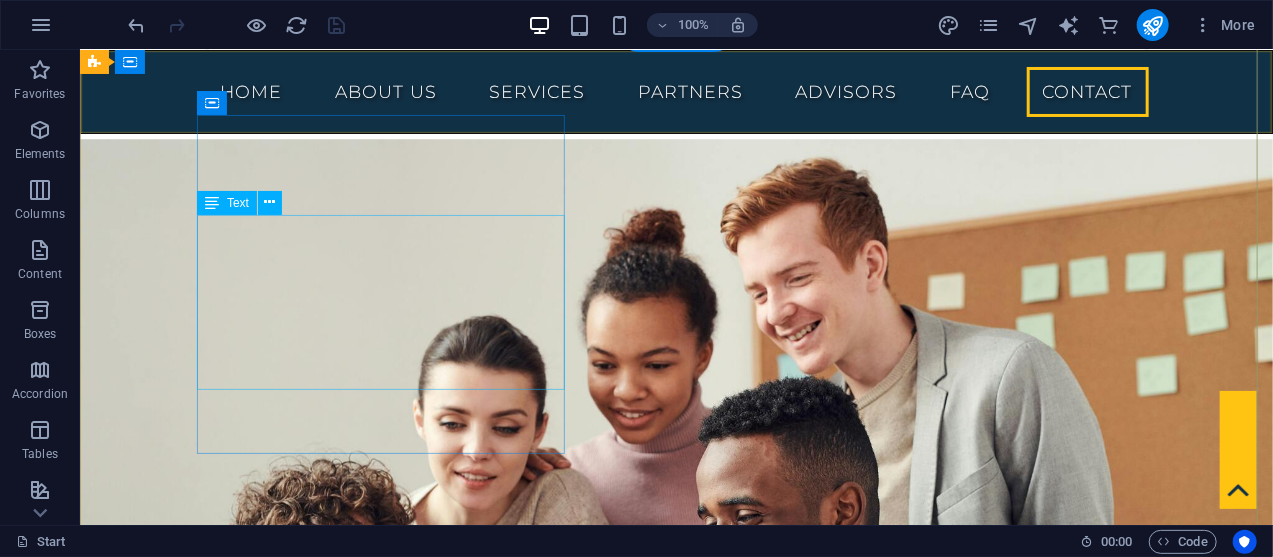 click on "elysiancore.co.za [NUMBER] [STREET] ,  [CITY], [STATE]   [PHONE]       Legal Notice  |  Privacy" at bounding box center (567, 5196) 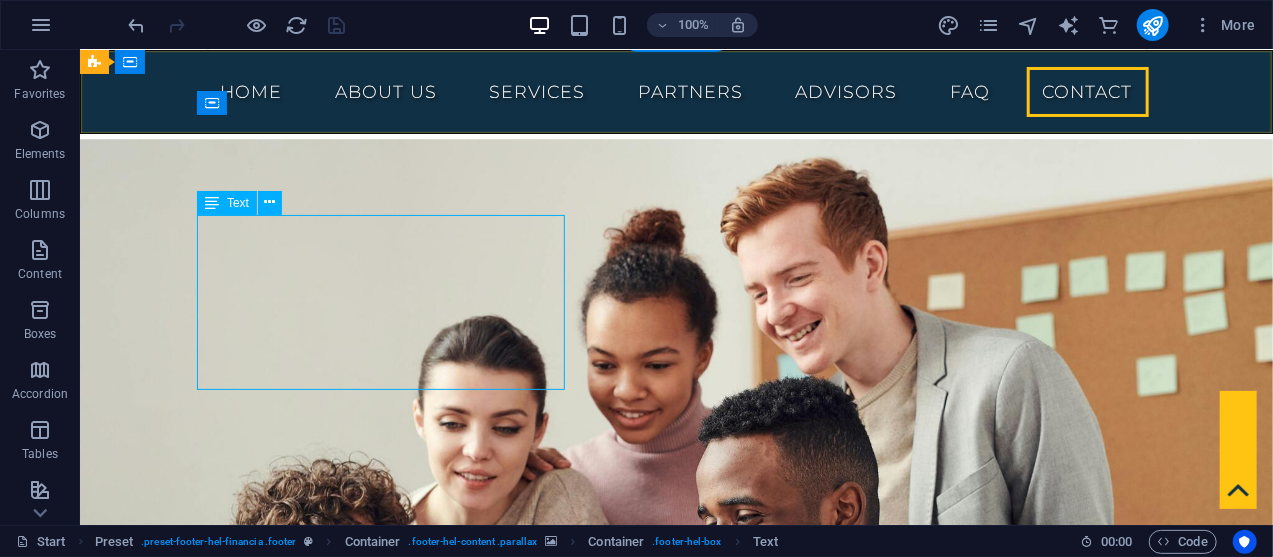click on "elysiancore.co.za [NUMBER] [STREET] ,  [CITY], [STATE]   [PHONE]       Legal Notice  |  Privacy" at bounding box center (567, 5196) 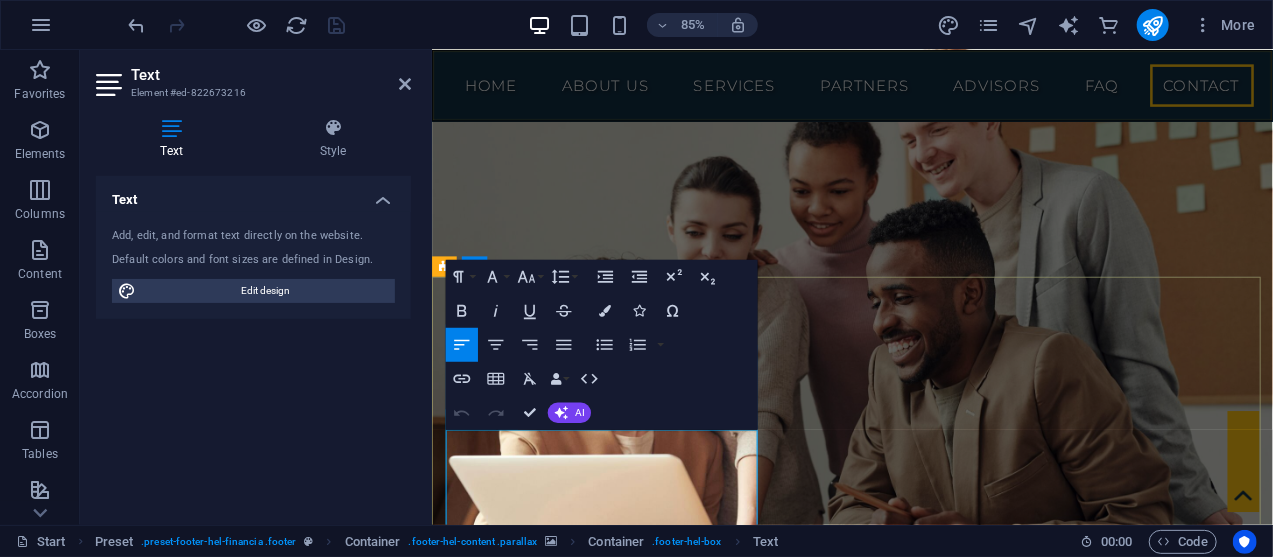 drag, startPoint x: 480, startPoint y: 543, endPoint x: 745, endPoint y: 532, distance: 265.2282 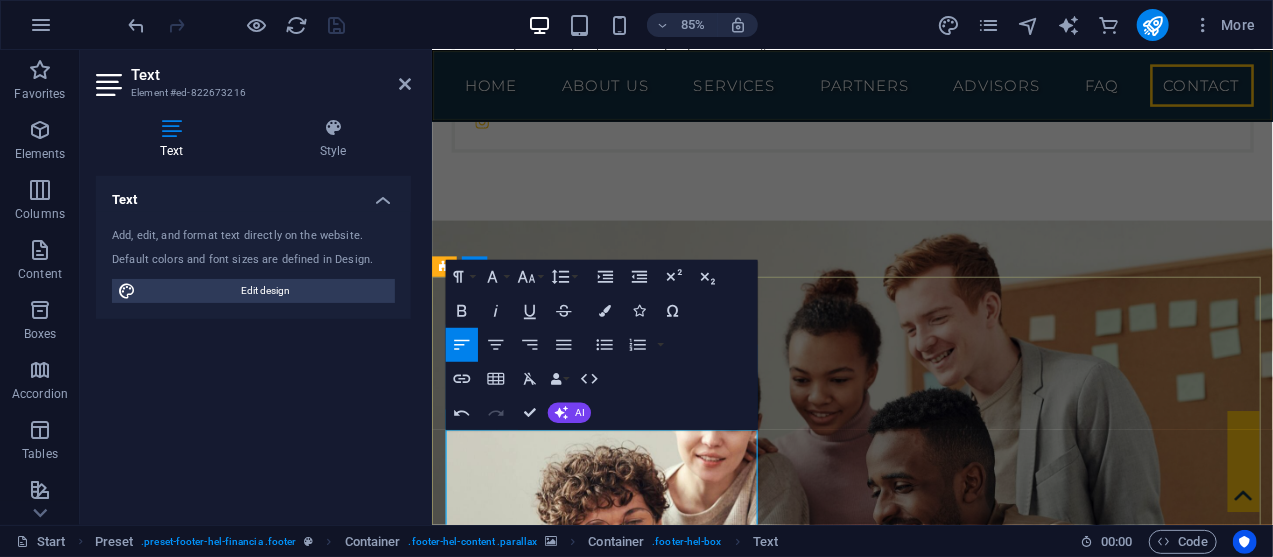 type 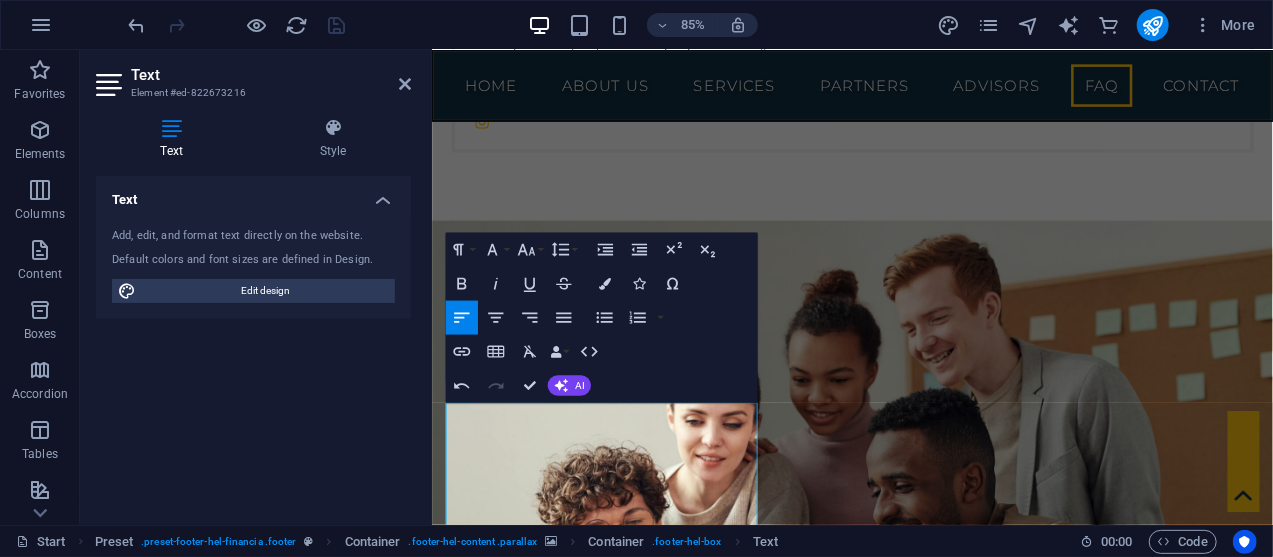 scroll, scrollTop: 12800, scrollLeft: 0, axis: vertical 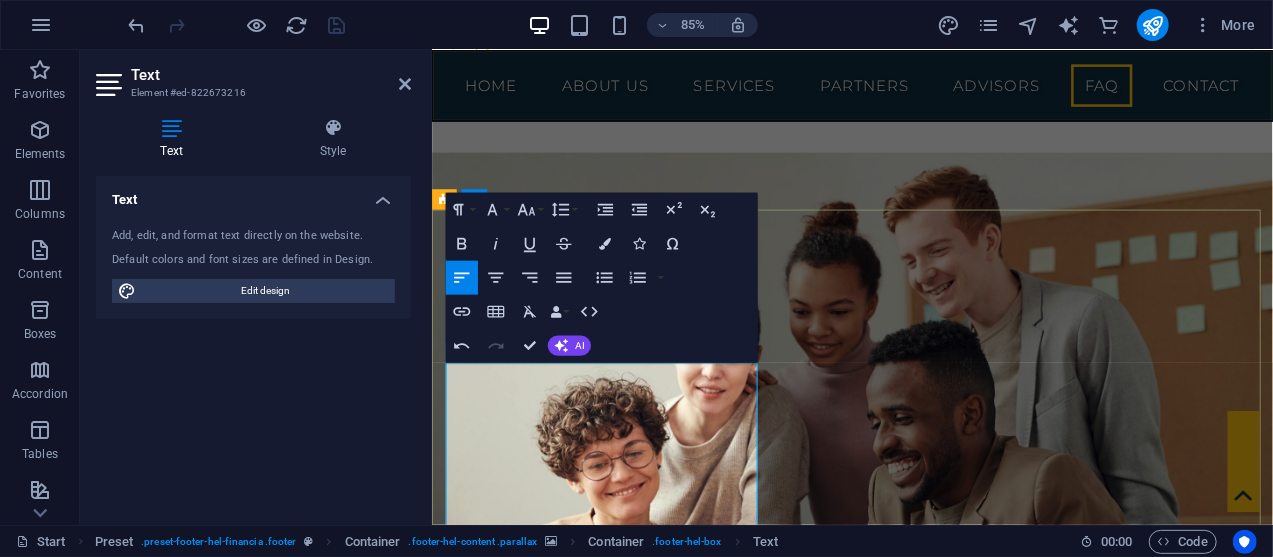 click on "+1-123-456-7890" at bounding box center (510, 5212) 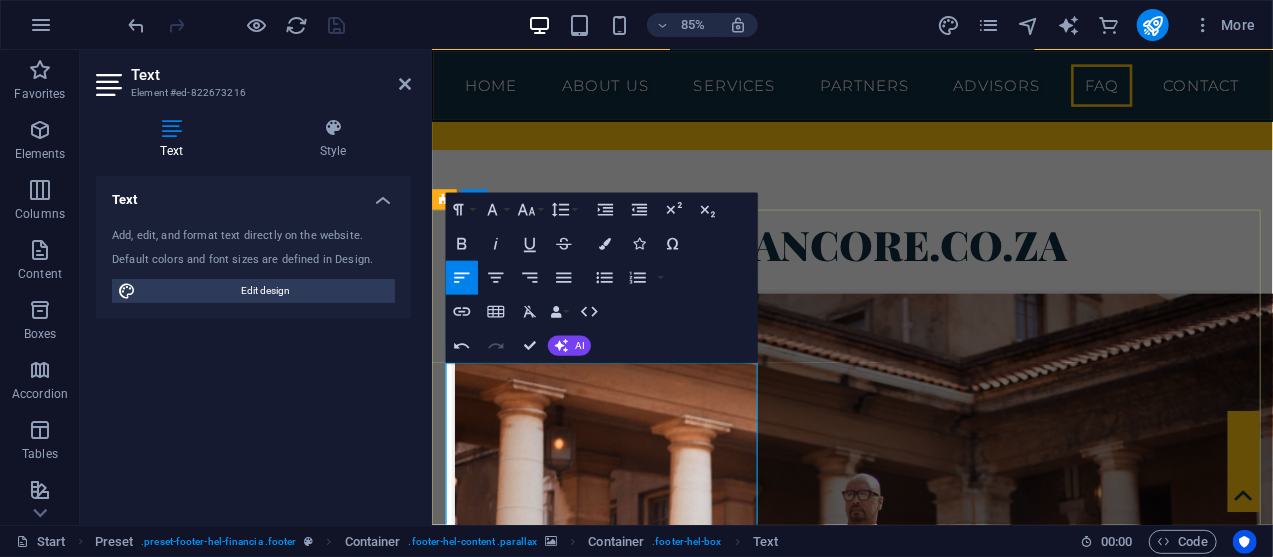 select on "1" 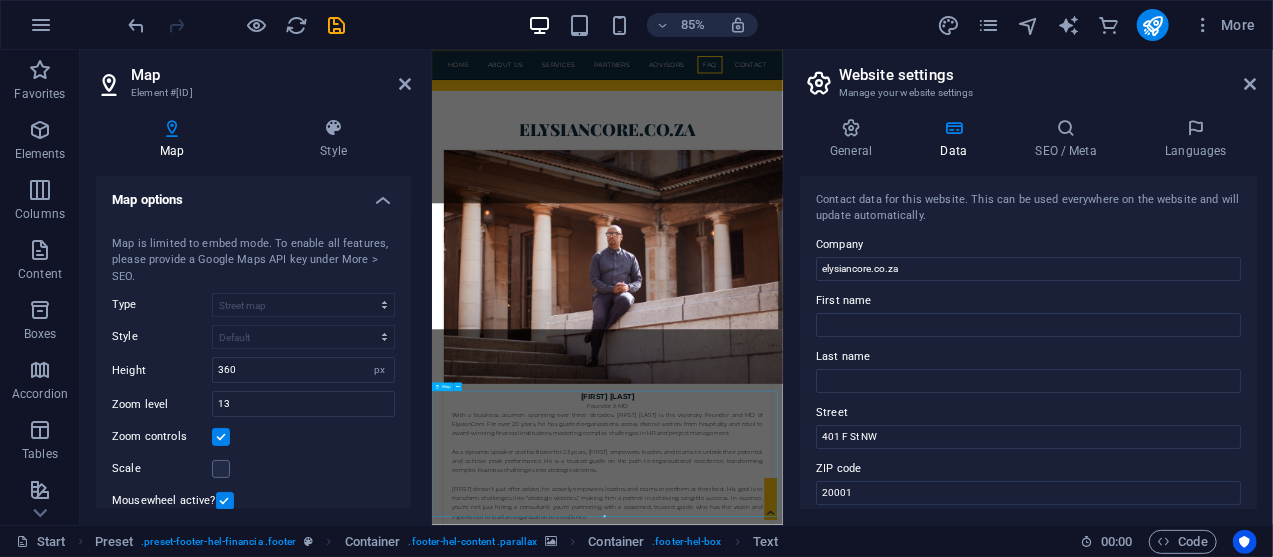 scroll, scrollTop: 12981, scrollLeft: 0, axis: vertical 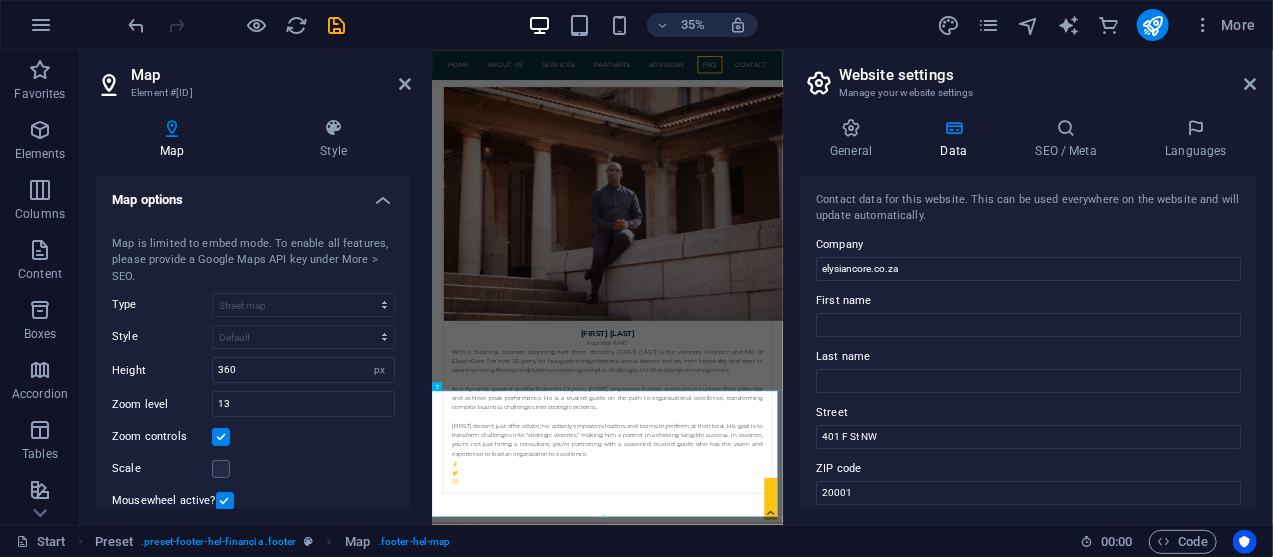click on "Map" at bounding box center (271, 75) 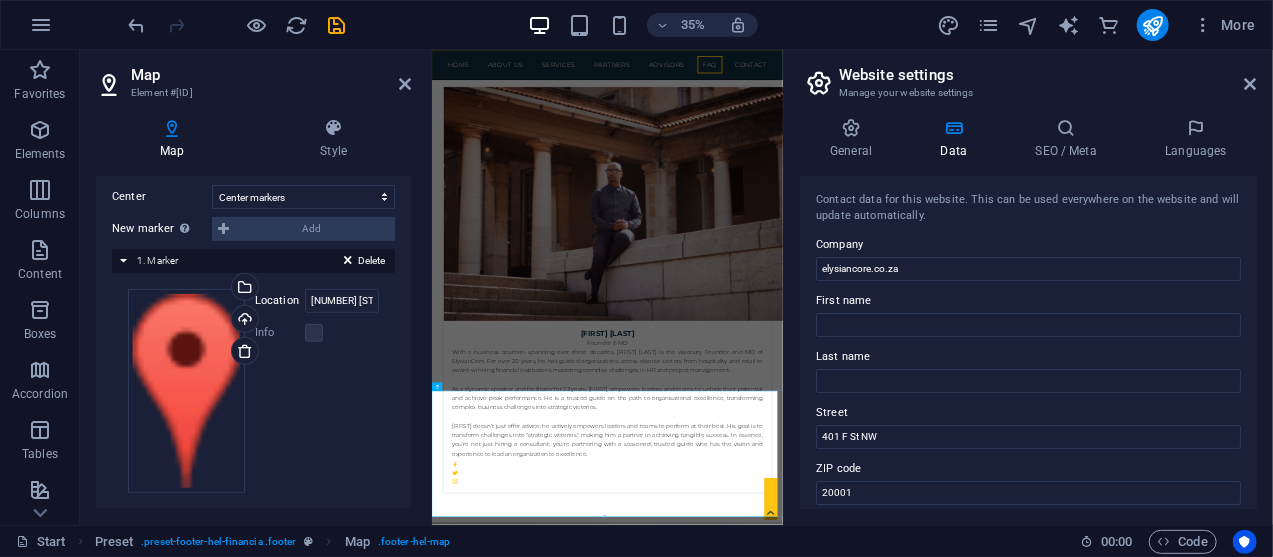 scroll, scrollTop: 411, scrollLeft: 0, axis: vertical 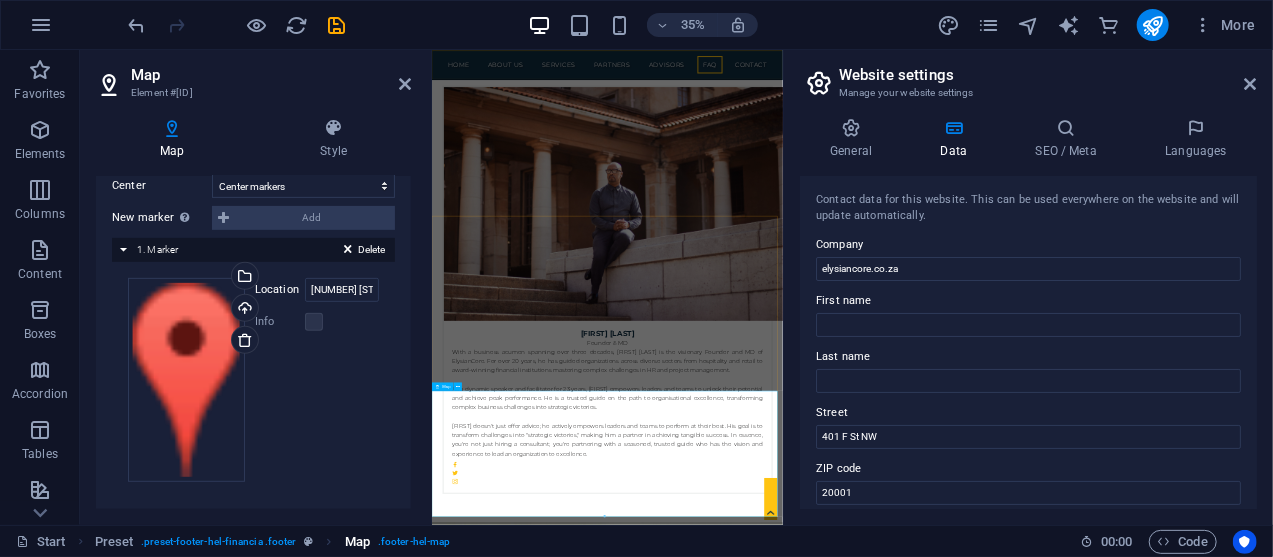drag, startPoint x: 414, startPoint y: 474, endPoint x: 420, endPoint y: 530, distance: 56.32051 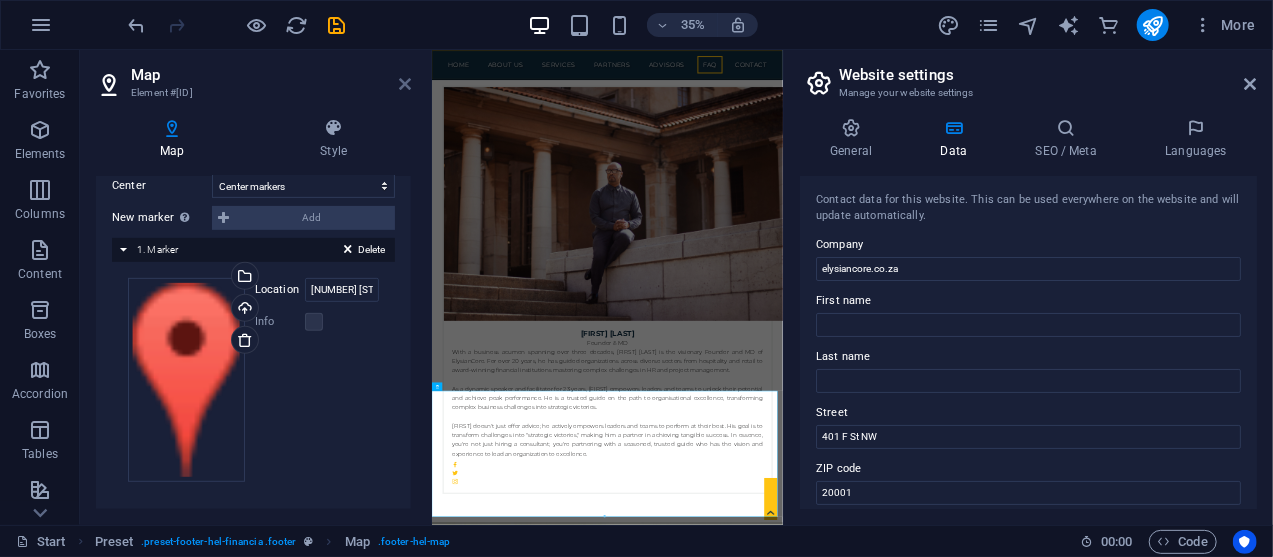 click at bounding box center (405, 84) 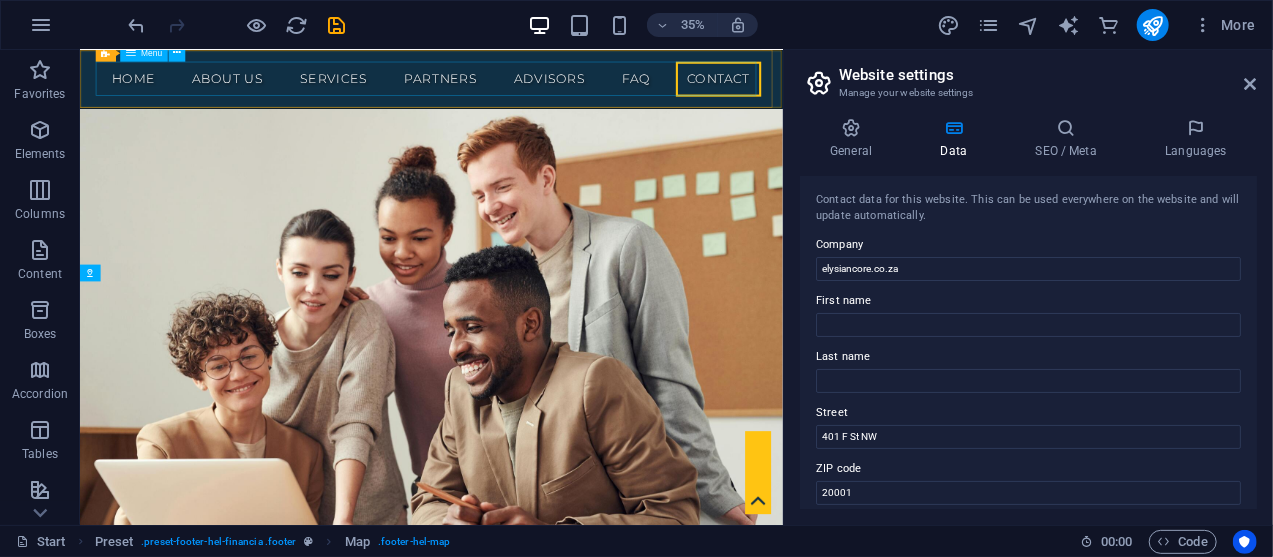 scroll, scrollTop: 13124, scrollLeft: 0, axis: vertical 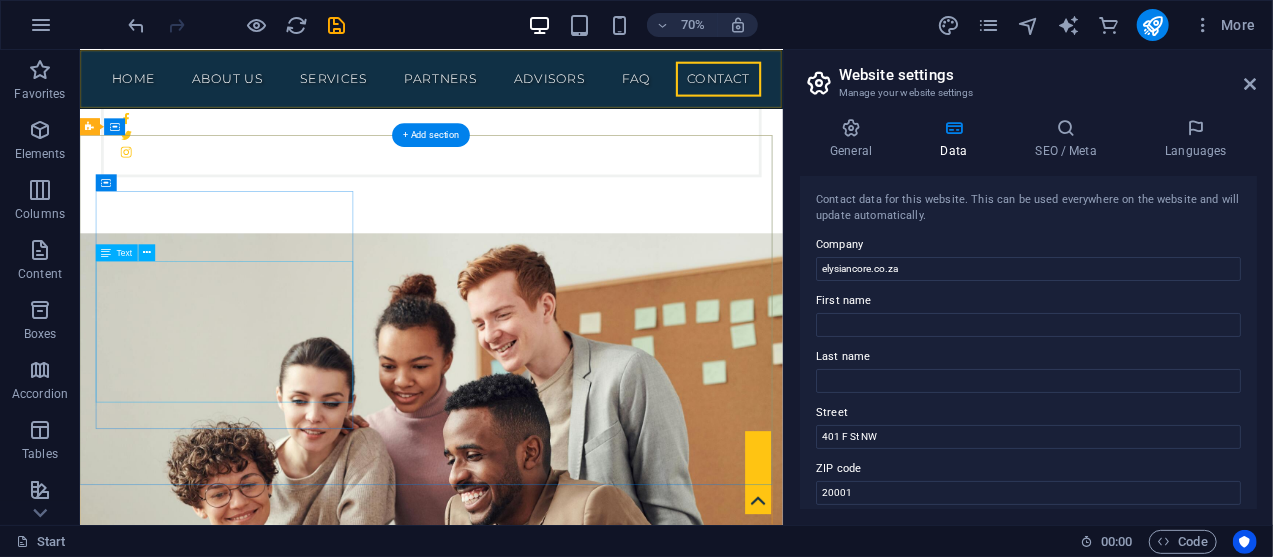 click on "elysiancore.co.za [NUMBER] [STREET], [CITY], [STATE] 1 [PHONE] Legal Notice | Privacy" at bounding box center [567, 5424] 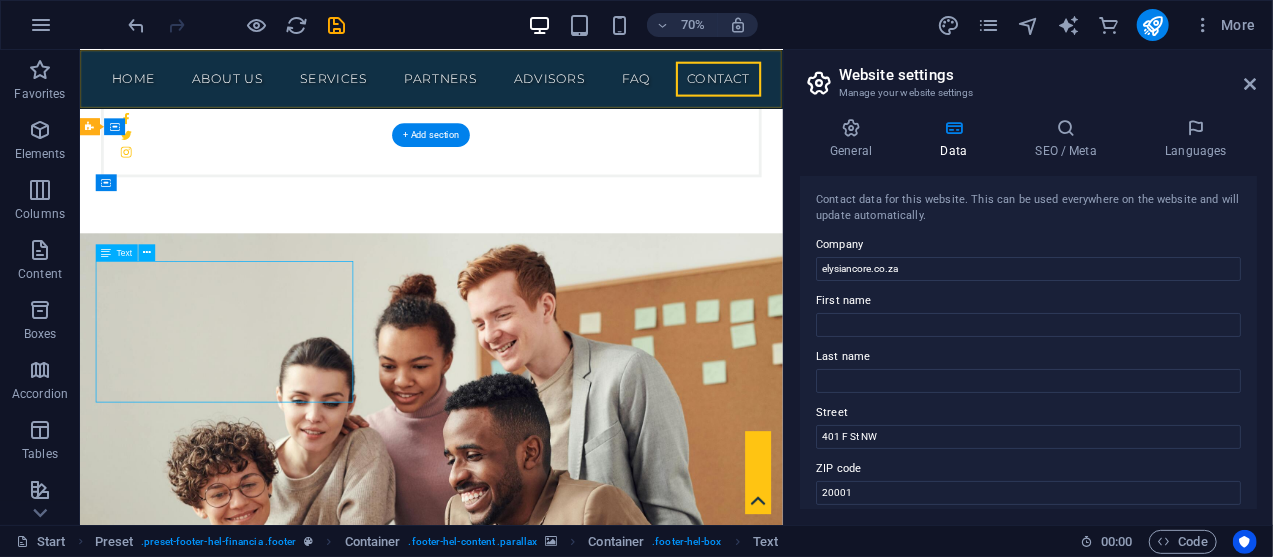 click on "elysiancore.co.za [NUMBER] [STREET], [CITY], [STATE] 1 [PHONE] Legal Notice | Privacy" at bounding box center [567, 5424] 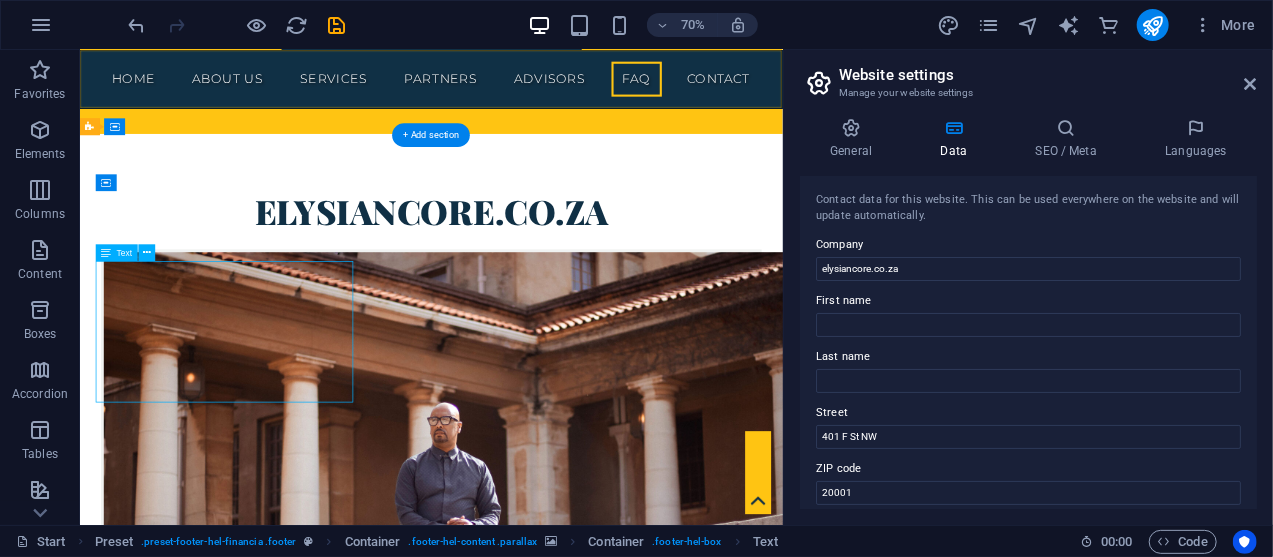scroll, scrollTop: 12981, scrollLeft: 0, axis: vertical 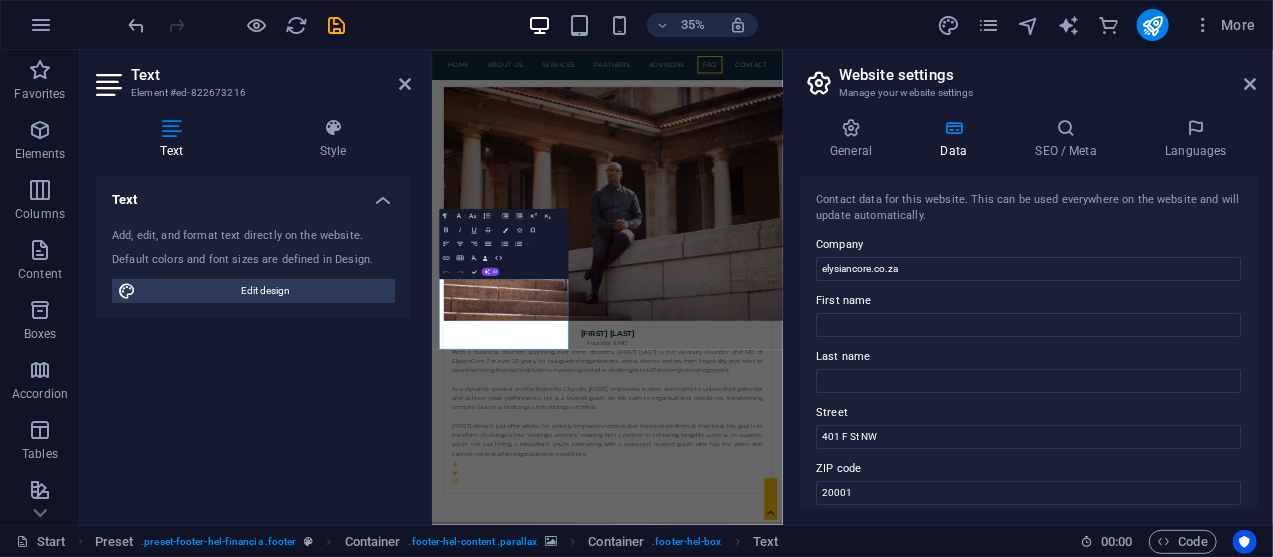 click on "Text Add, edit, and format text directly on the website. Default colors and font sizes are defined in Design. Edit design Alignment Left aligned Centered Right aligned" at bounding box center (253, 342) 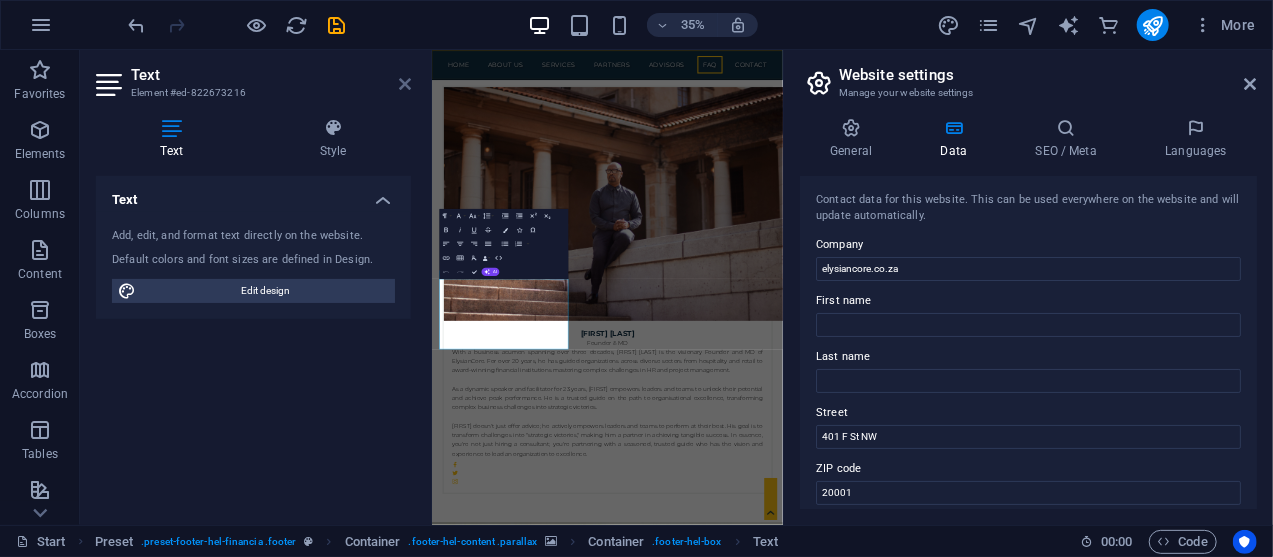 click at bounding box center (405, 84) 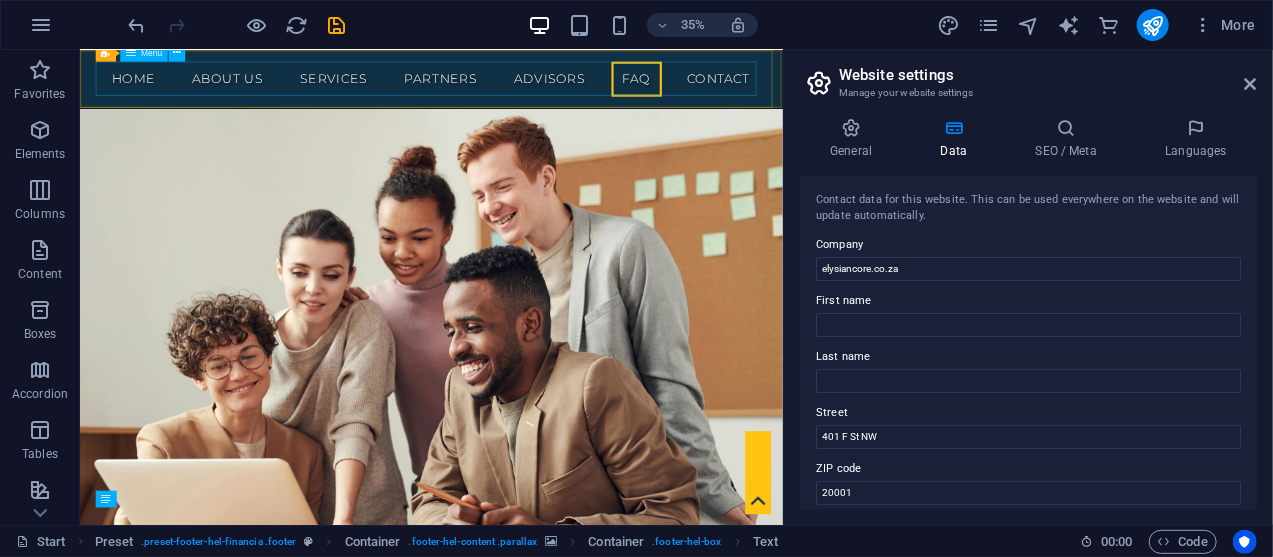 scroll, scrollTop: 12446, scrollLeft: 0, axis: vertical 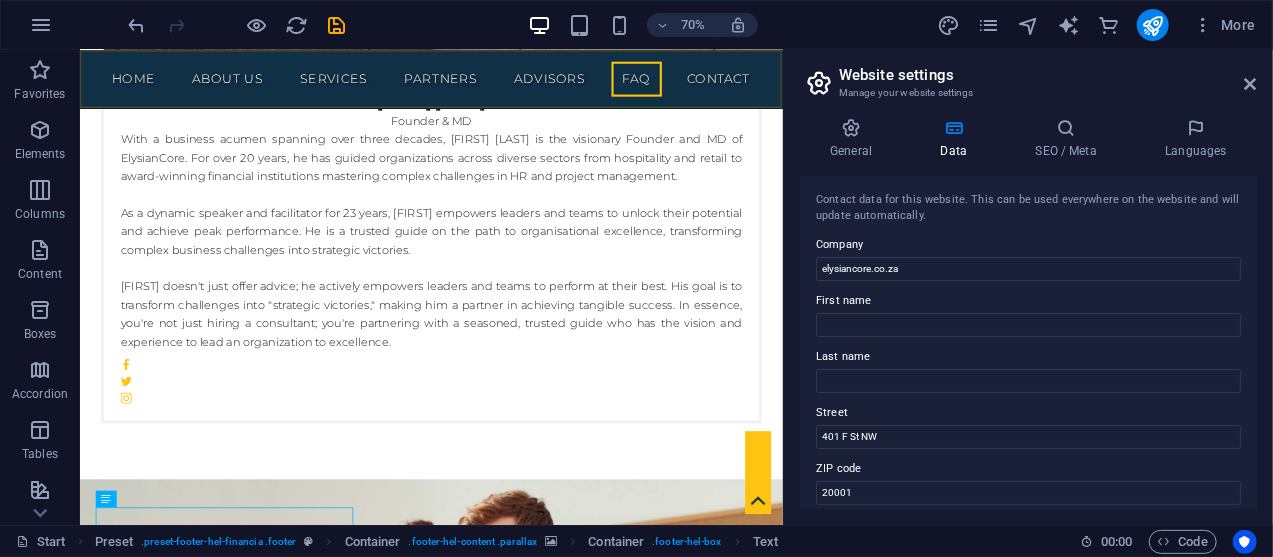 drag, startPoint x: 1262, startPoint y: 208, endPoint x: 1263, endPoint y: 218, distance: 10.049875 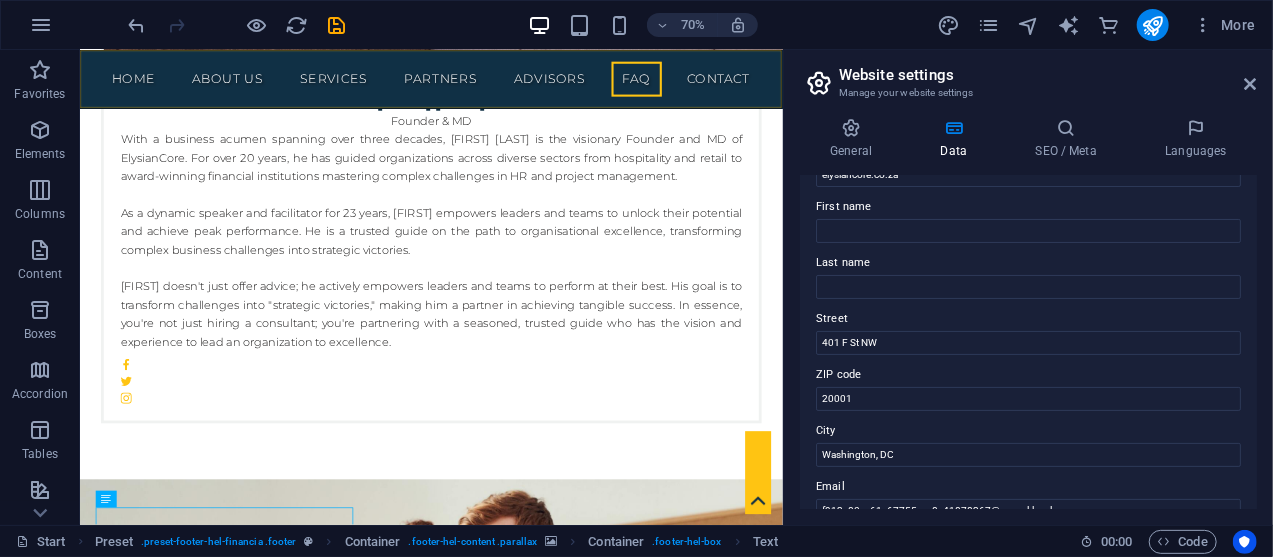 scroll, scrollTop: 97, scrollLeft: 0, axis: vertical 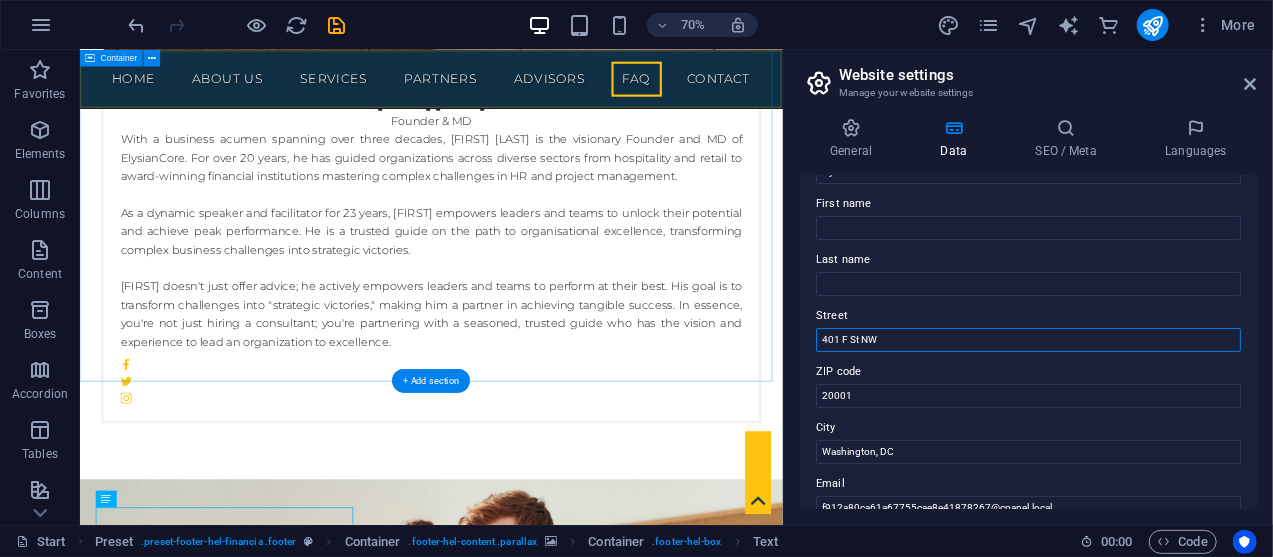 drag, startPoint x: 1017, startPoint y: 391, endPoint x: 993, endPoint y: 487, distance: 98.95454 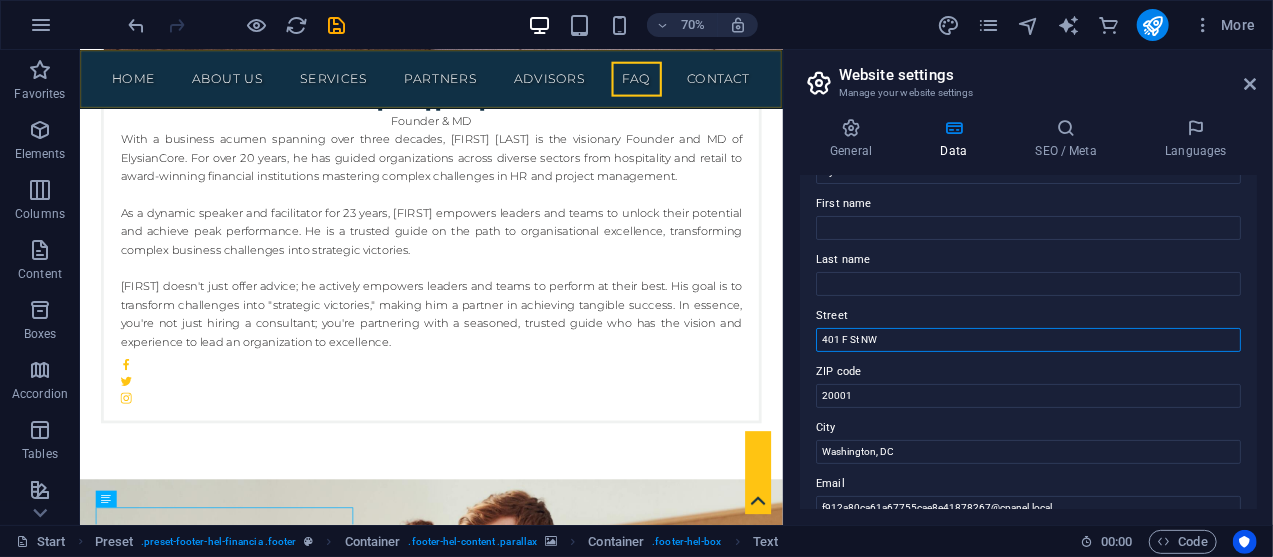 click on "401 F St NW" at bounding box center (1028, 340) 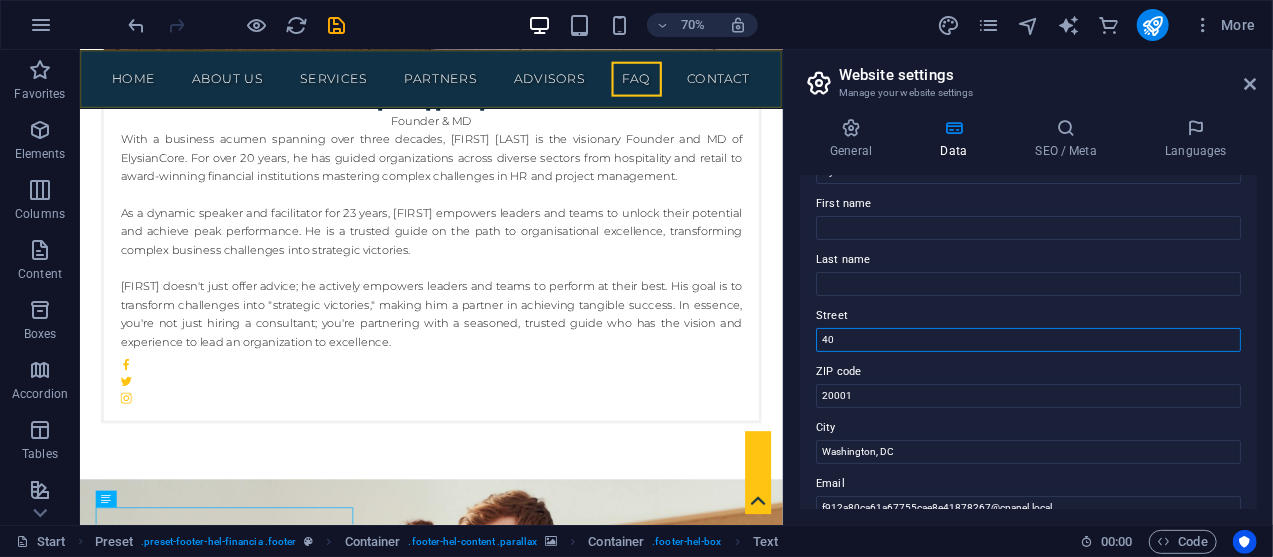 type on "4" 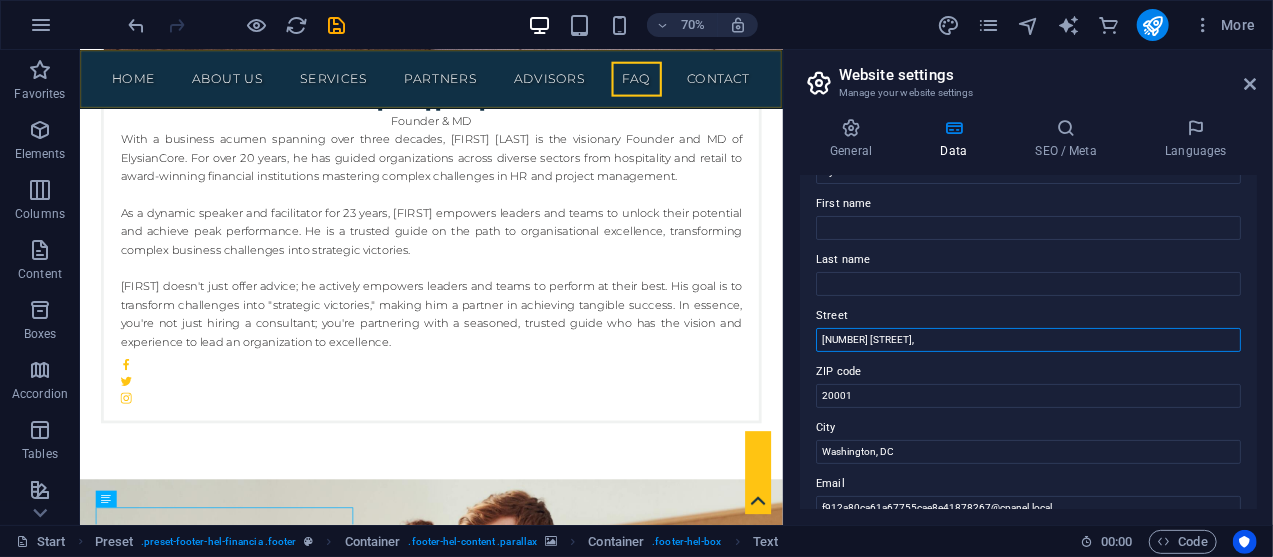 scroll, scrollTop: 12472, scrollLeft: 0, axis: vertical 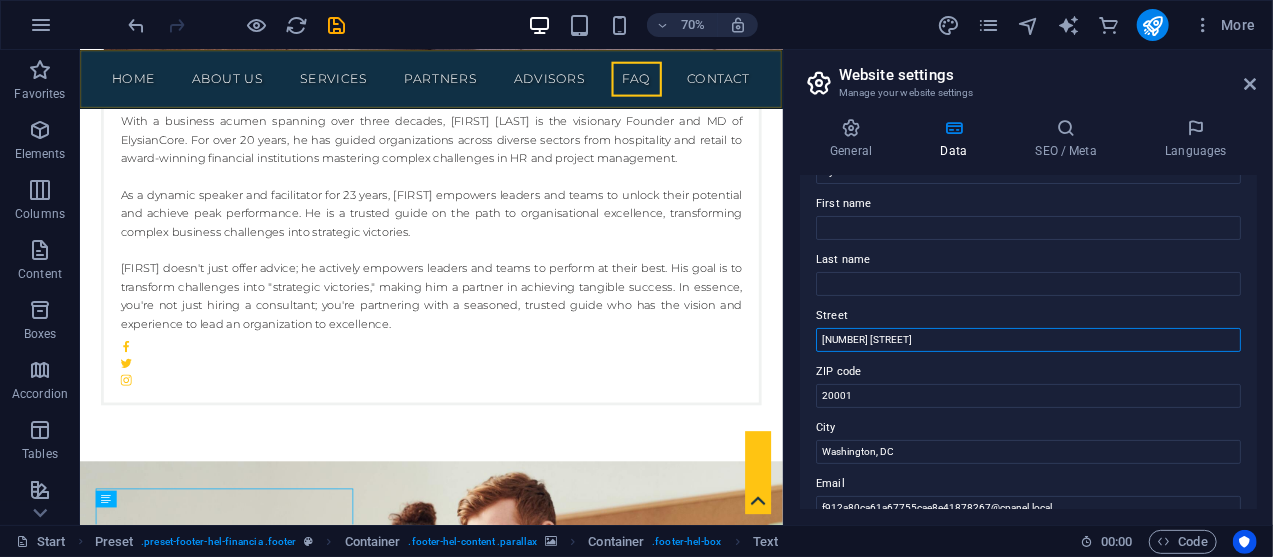 type on "[NUMBER] [STREET], [CITY]" 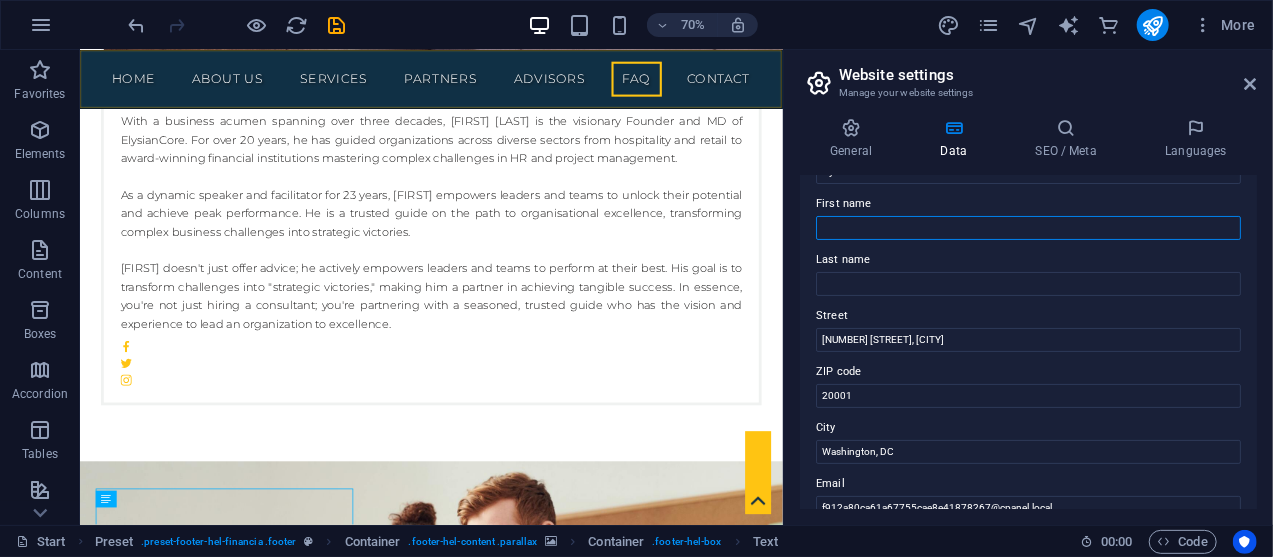 type on "[FIRST]" 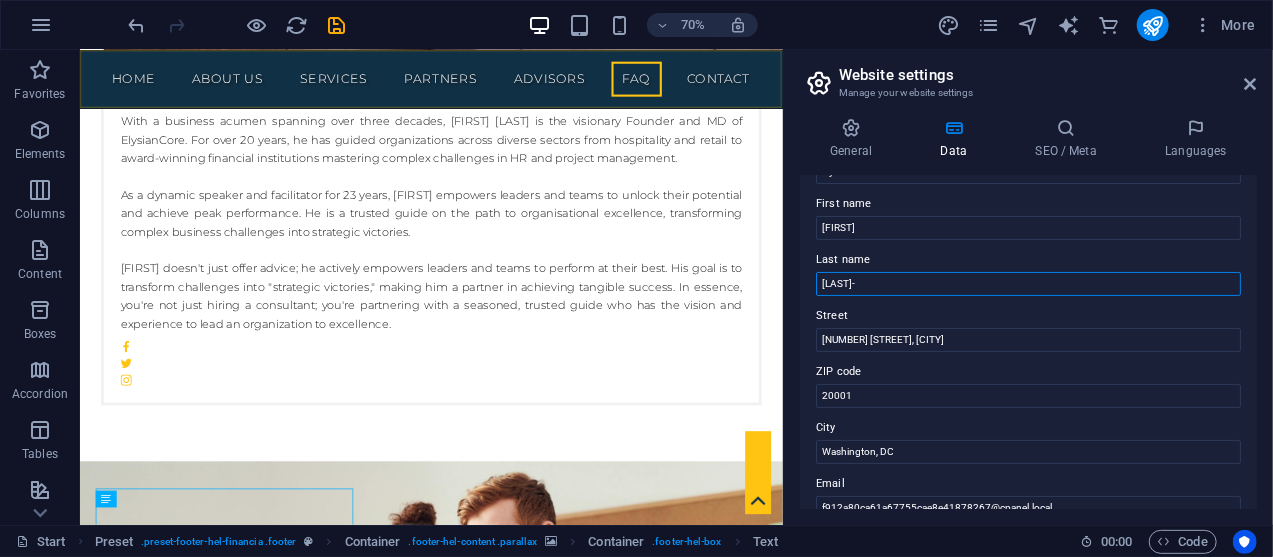 click on "[LAST]-" at bounding box center [1028, 284] 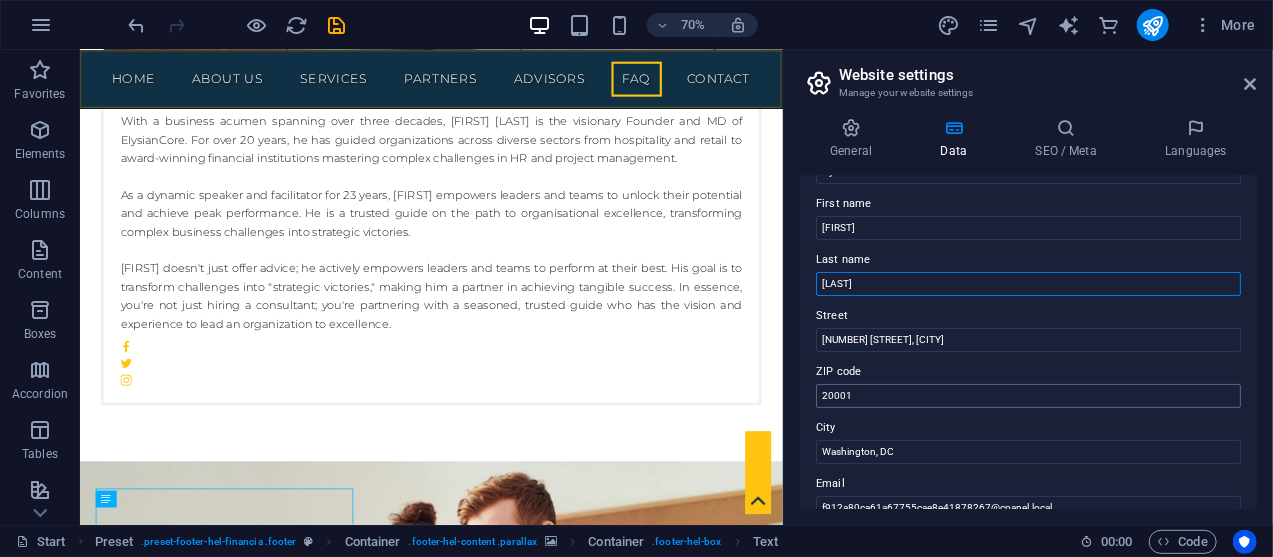 type on "[LAST]" 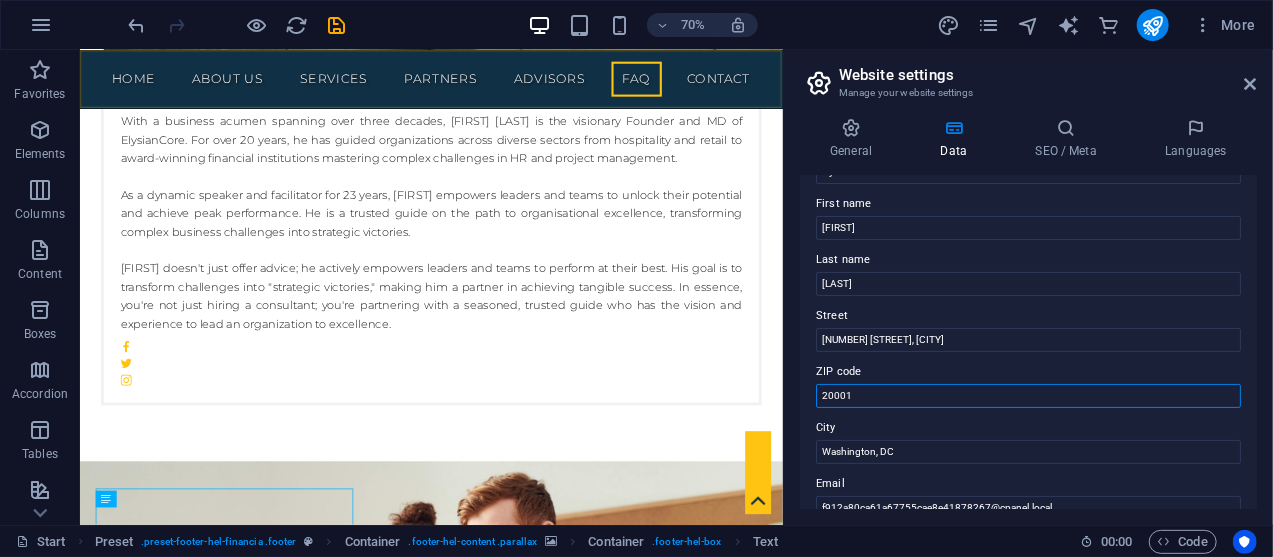click on "20001" at bounding box center (1028, 396) 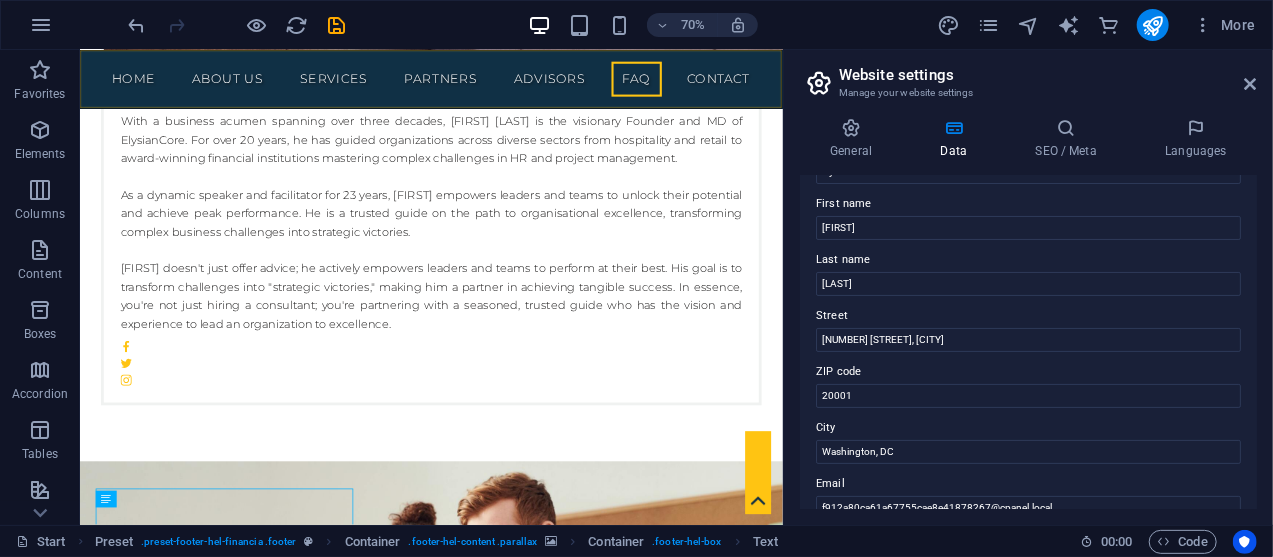 drag, startPoint x: 1258, startPoint y: 279, endPoint x: 1256, endPoint y: 331, distance: 52.03845 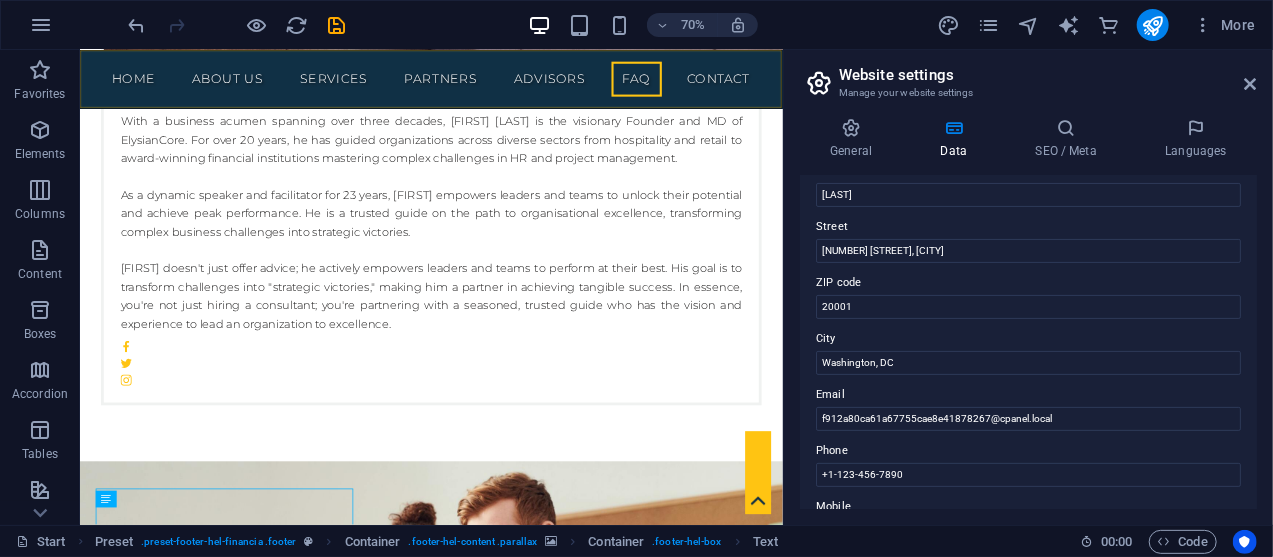 scroll, scrollTop: 192, scrollLeft: 0, axis: vertical 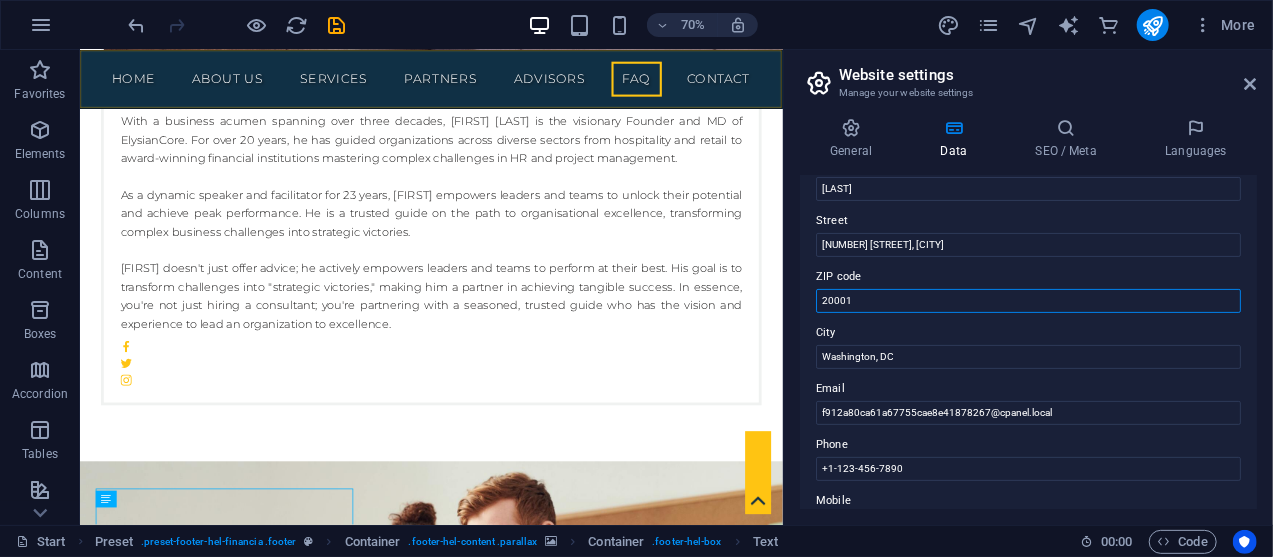 click on "20001" at bounding box center (1028, 301) 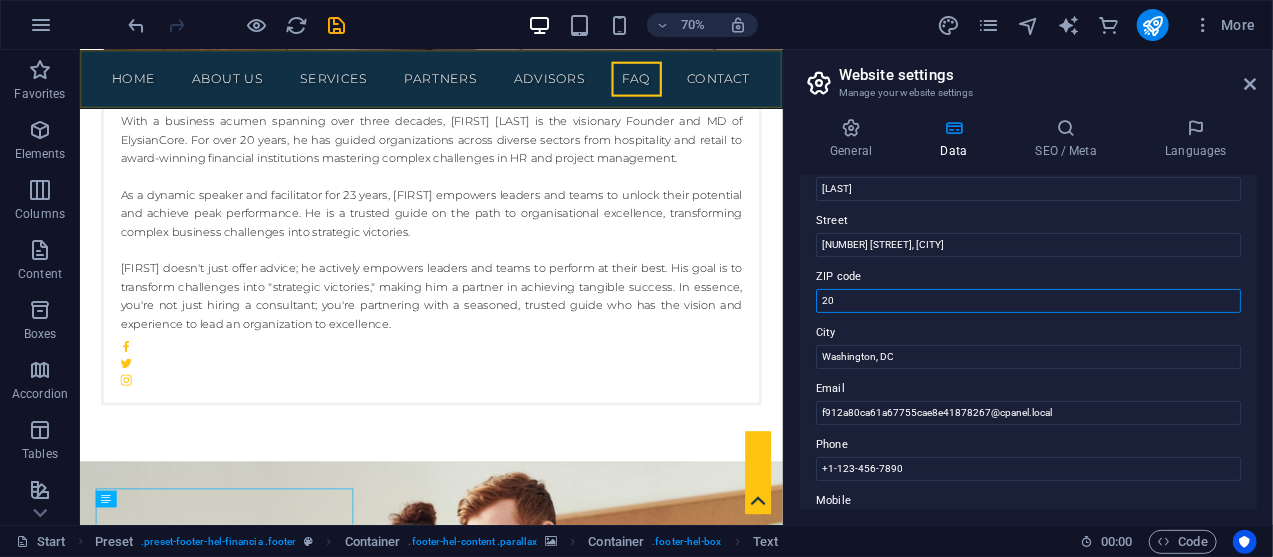type on "2" 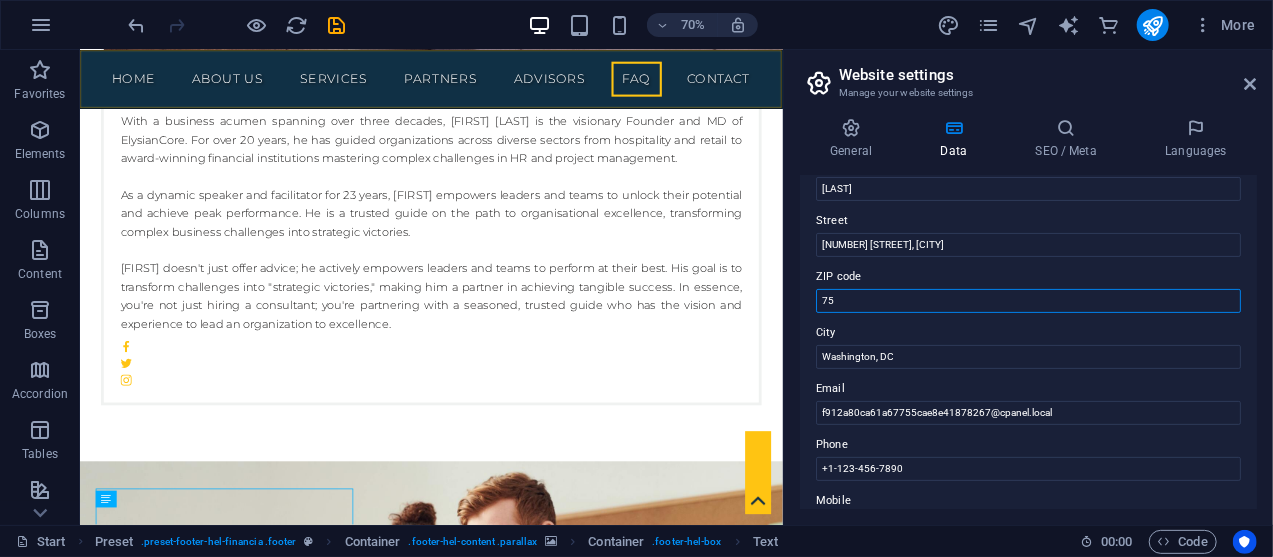 type on "7500" 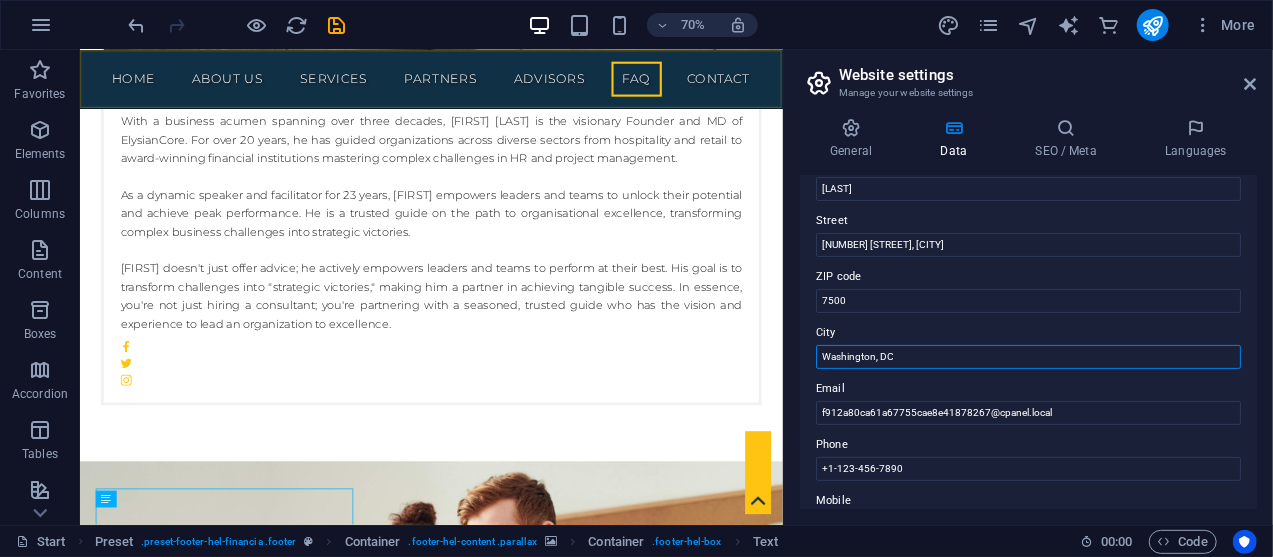 click on "Washington, DC" at bounding box center [1028, 357] 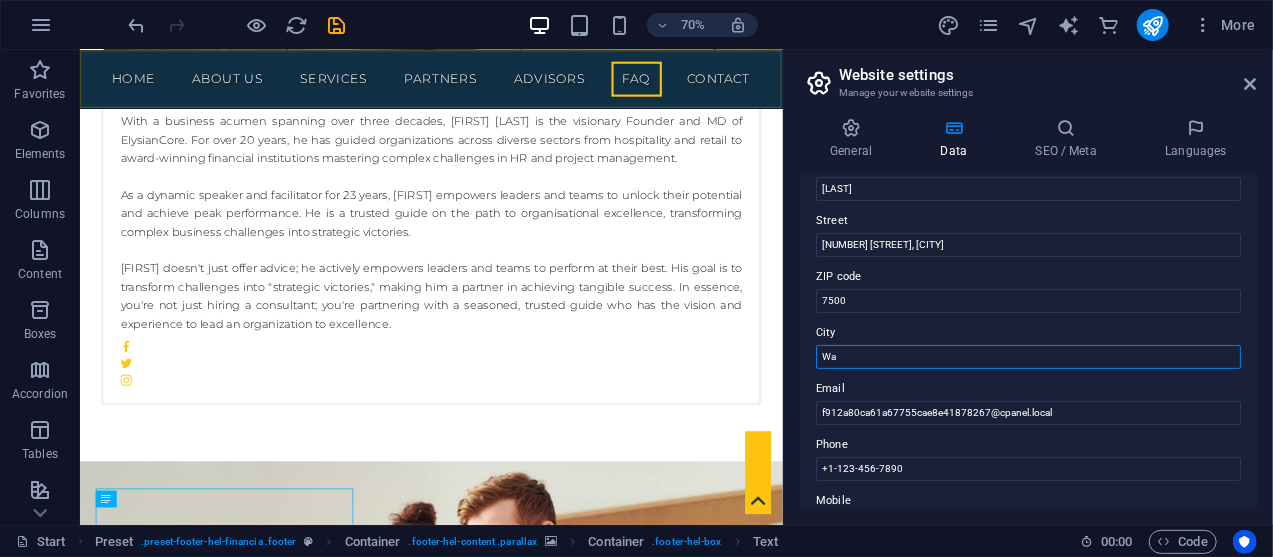type on "W" 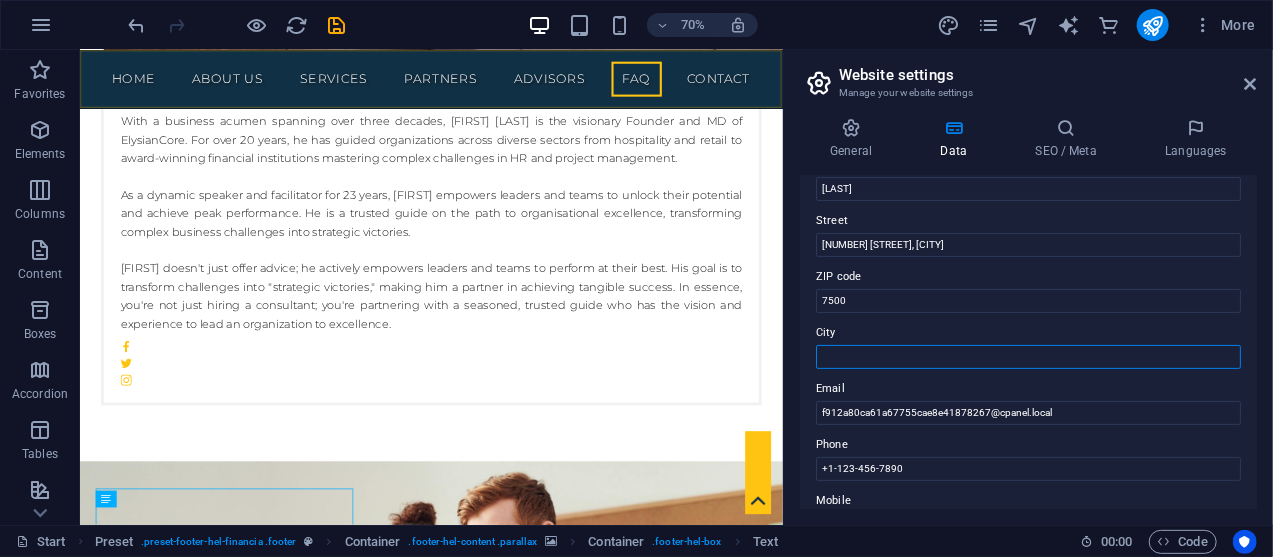 scroll, scrollTop: 12446, scrollLeft: 0, axis: vertical 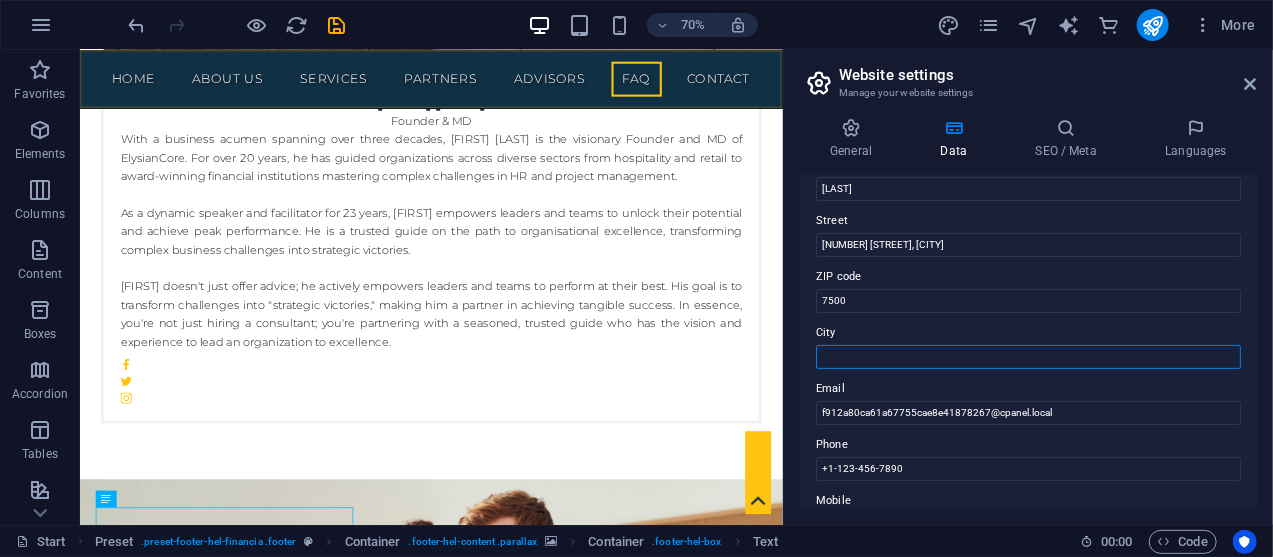 type on "X" 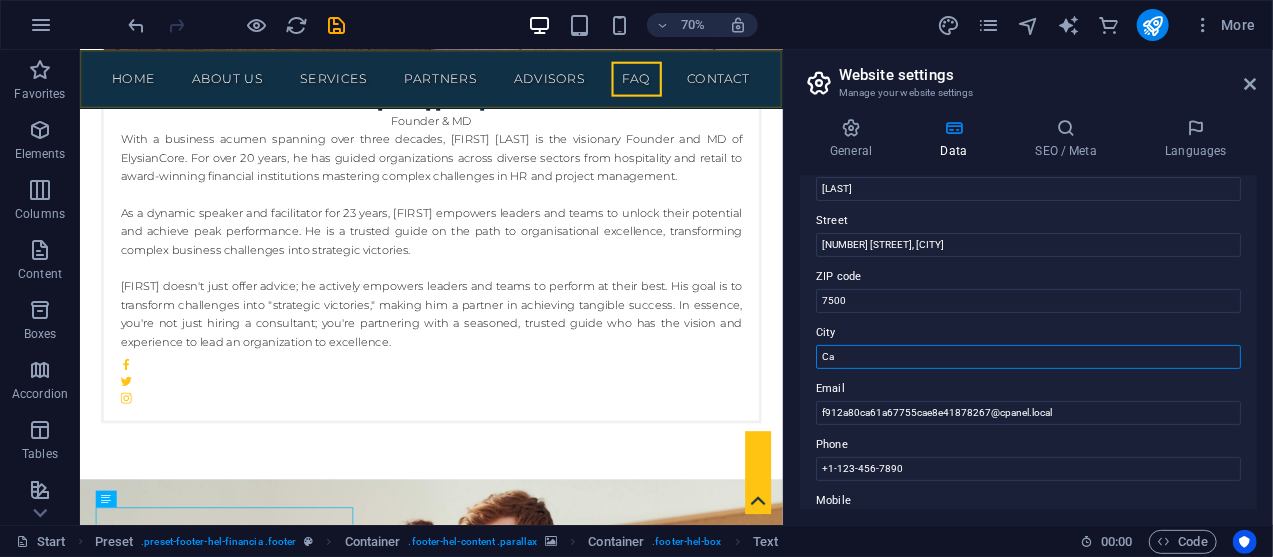 type on "Cape Town" 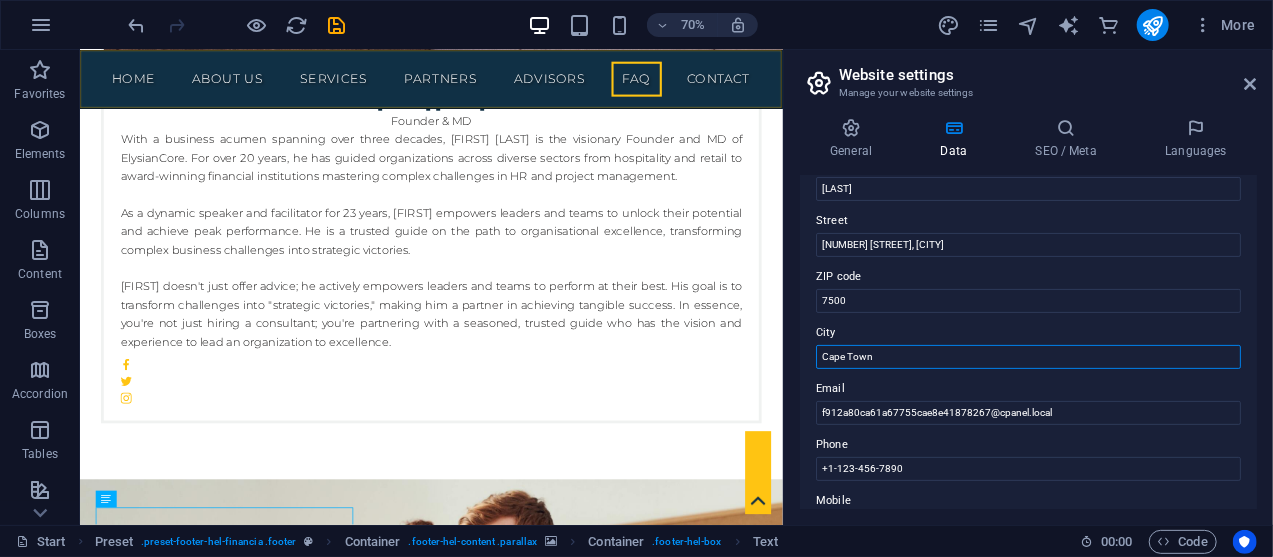 scroll, scrollTop: 12472, scrollLeft: 0, axis: vertical 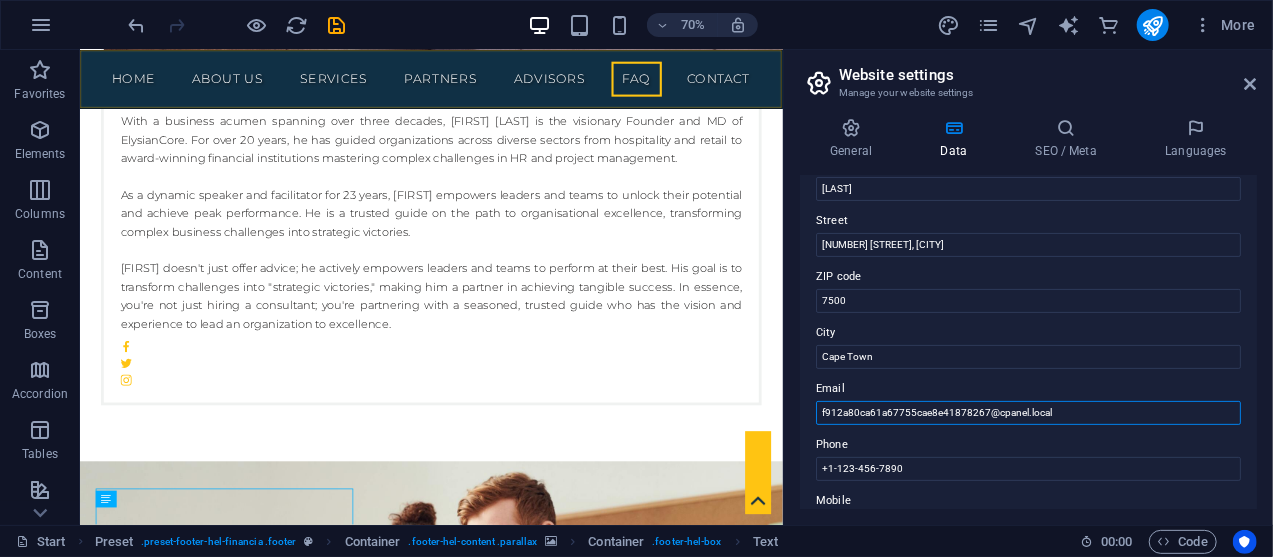 click on "f912a80ca61a67755cae8e41878267@cpanel.local" at bounding box center (1028, 413) 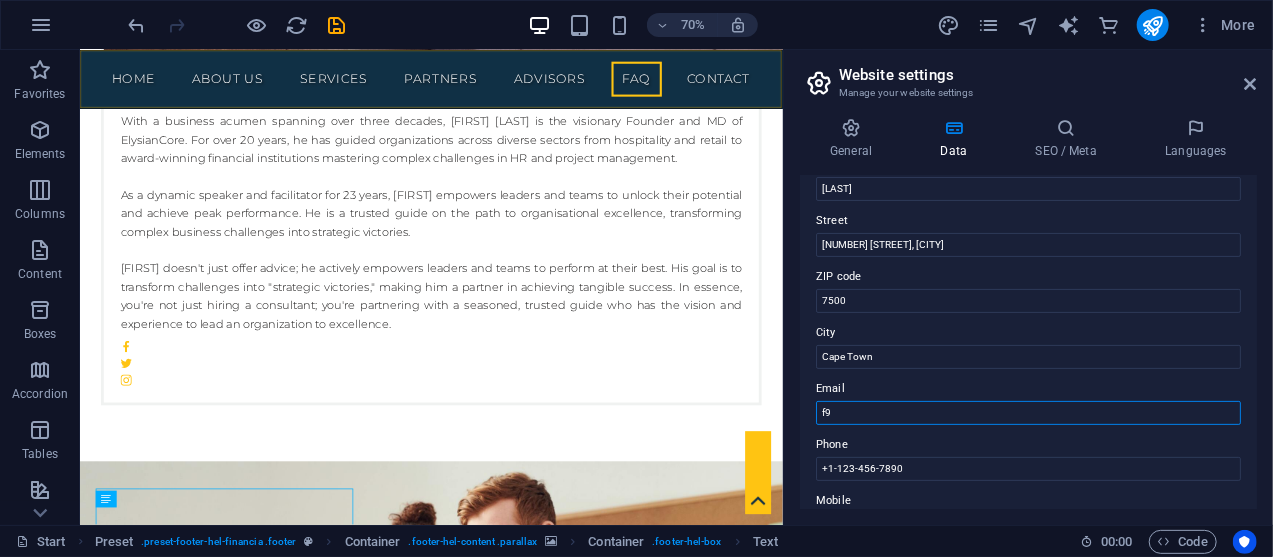 type on "f" 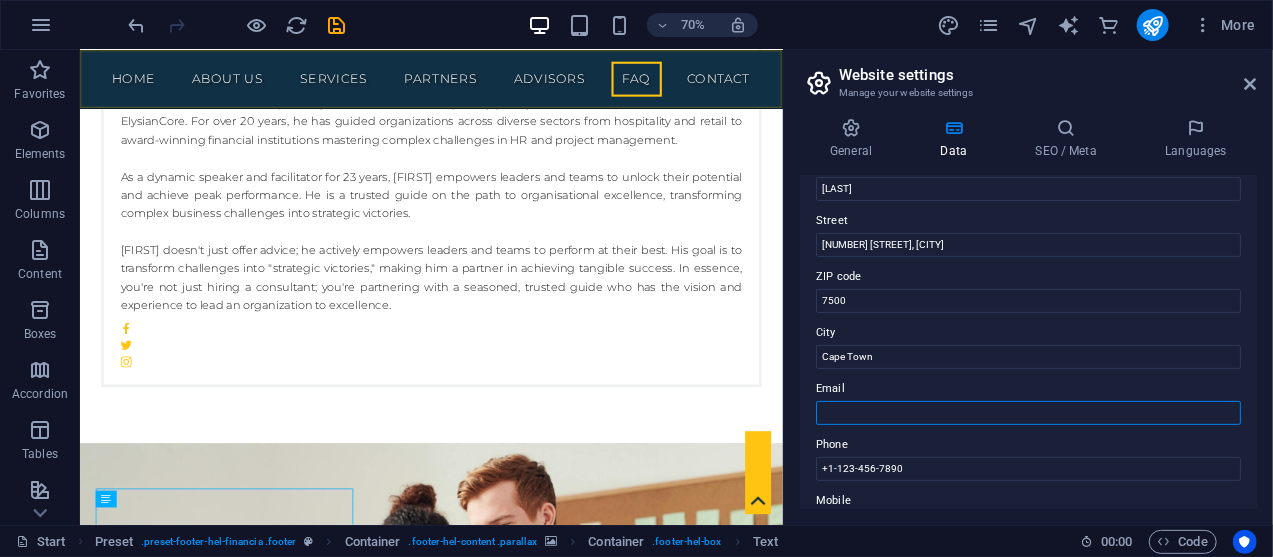 scroll, scrollTop: 12446, scrollLeft: 0, axis: vertical 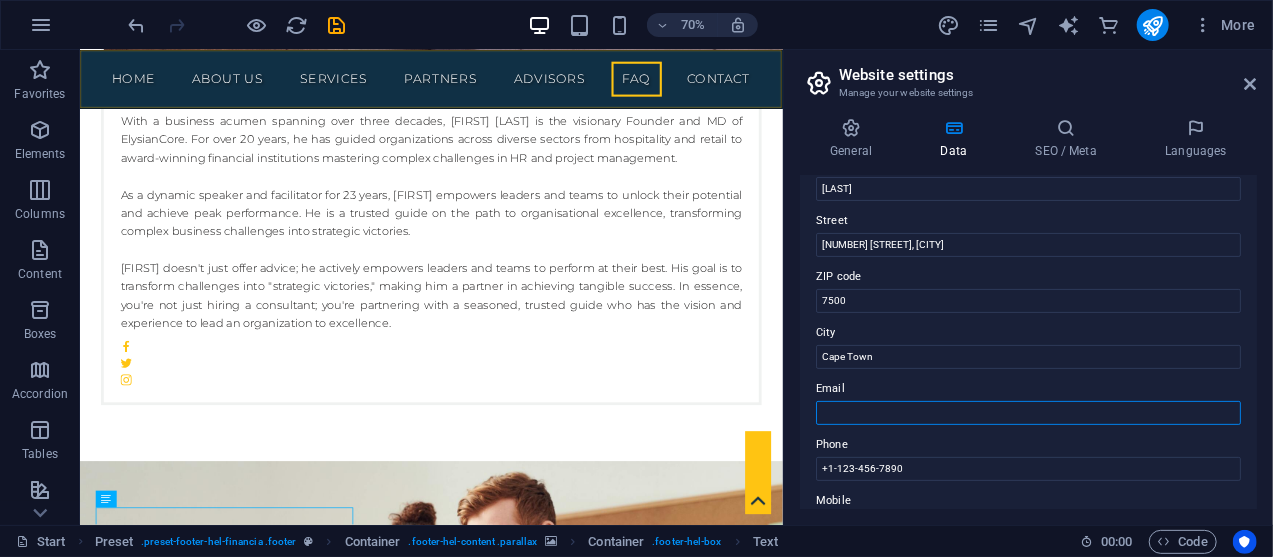 type on "d" 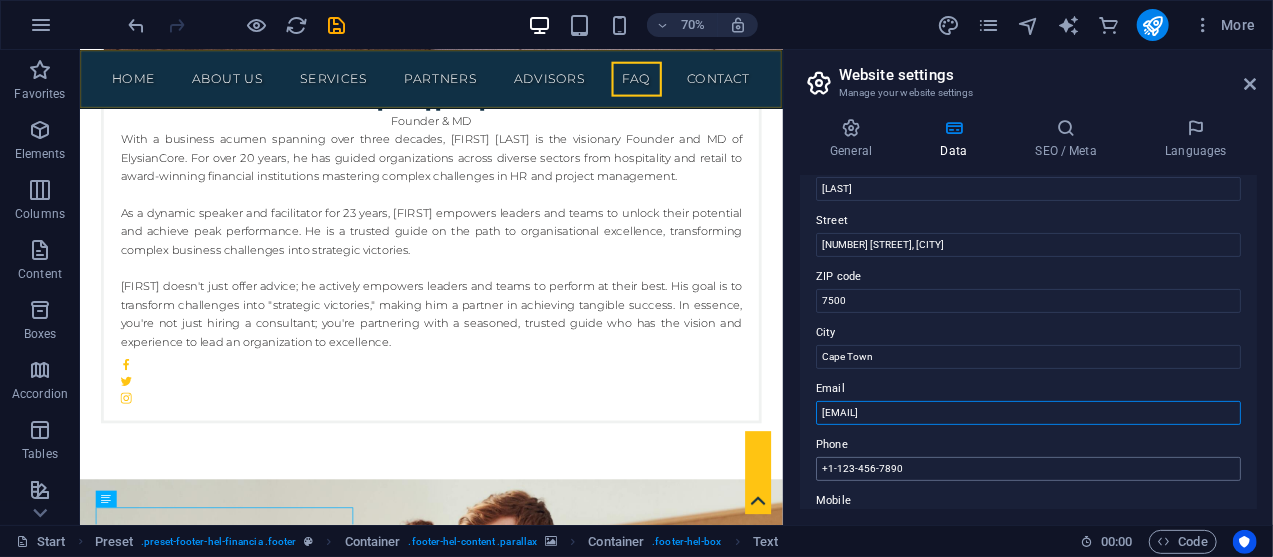 type on "[EMAIL]" 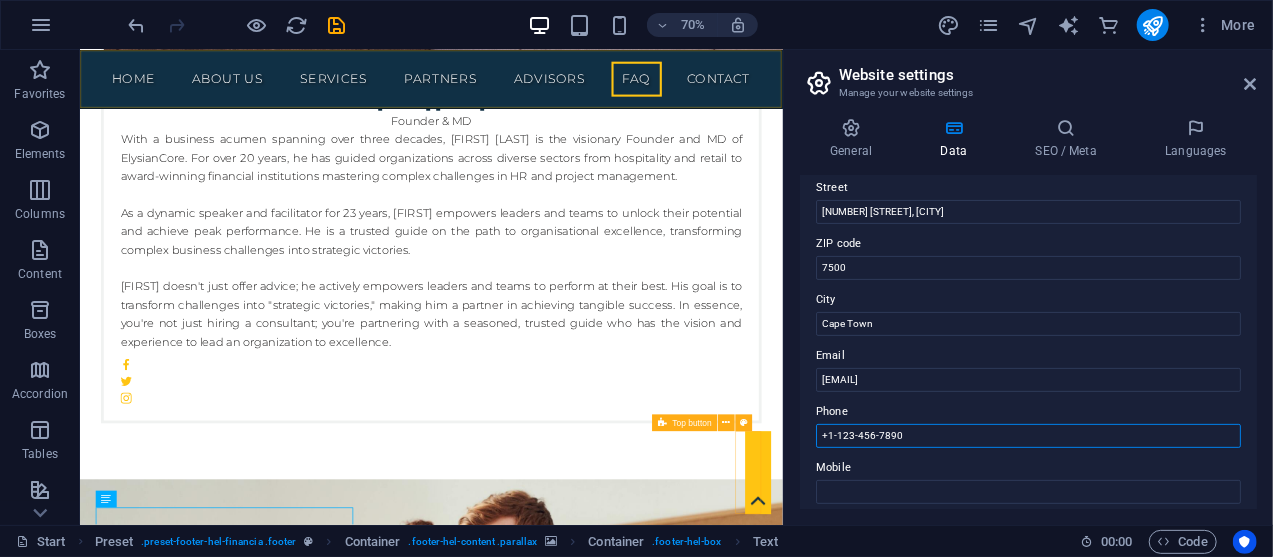 drag, startPoint x: 984, startPoint y: 509, endPoint x: 1027, endPoint y: 688, distance: 184.09236 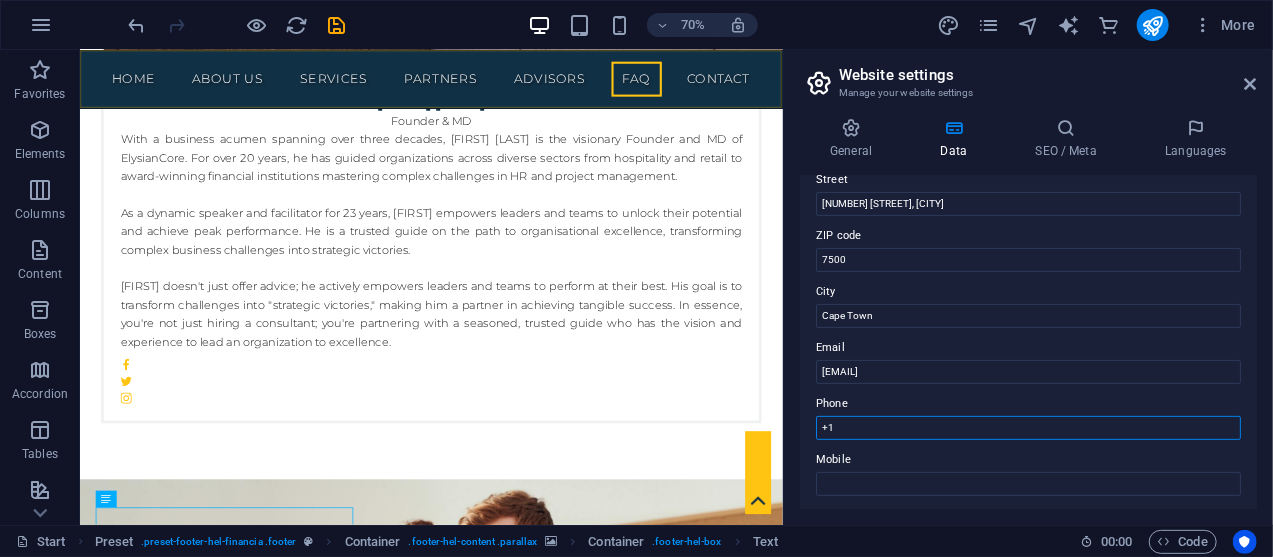 type on "+" 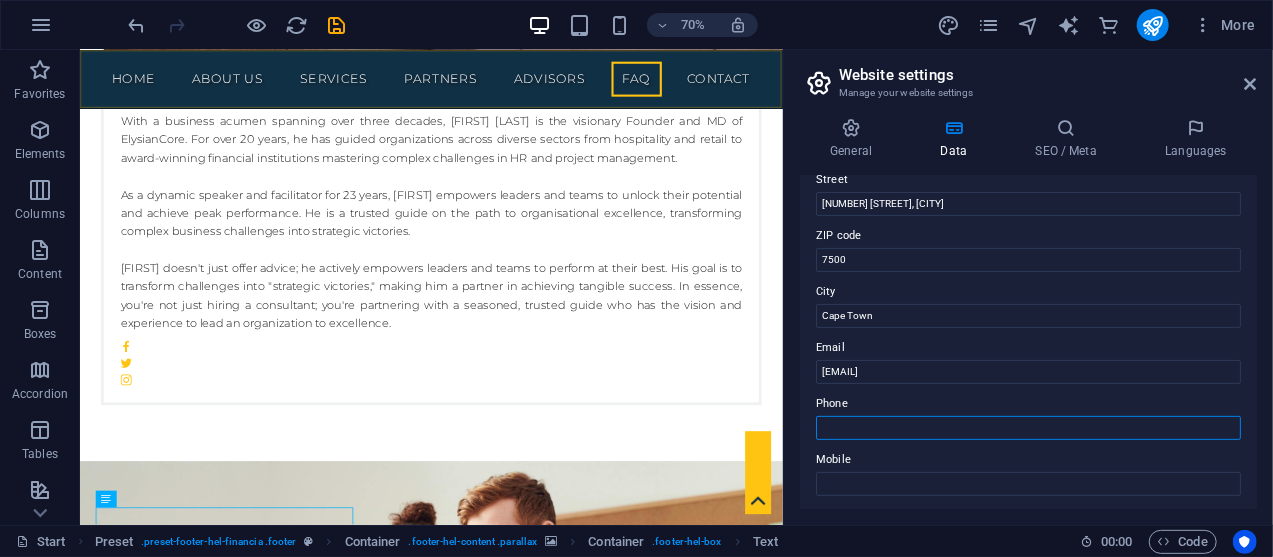 type 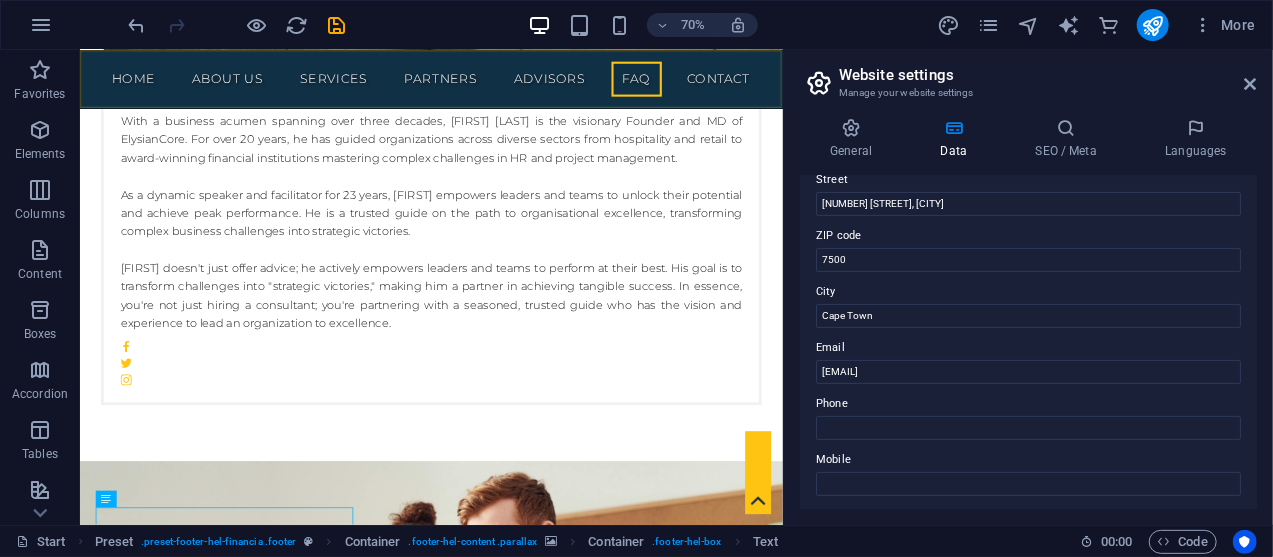 click on "Mobile" at bounding box center [1028, 460] 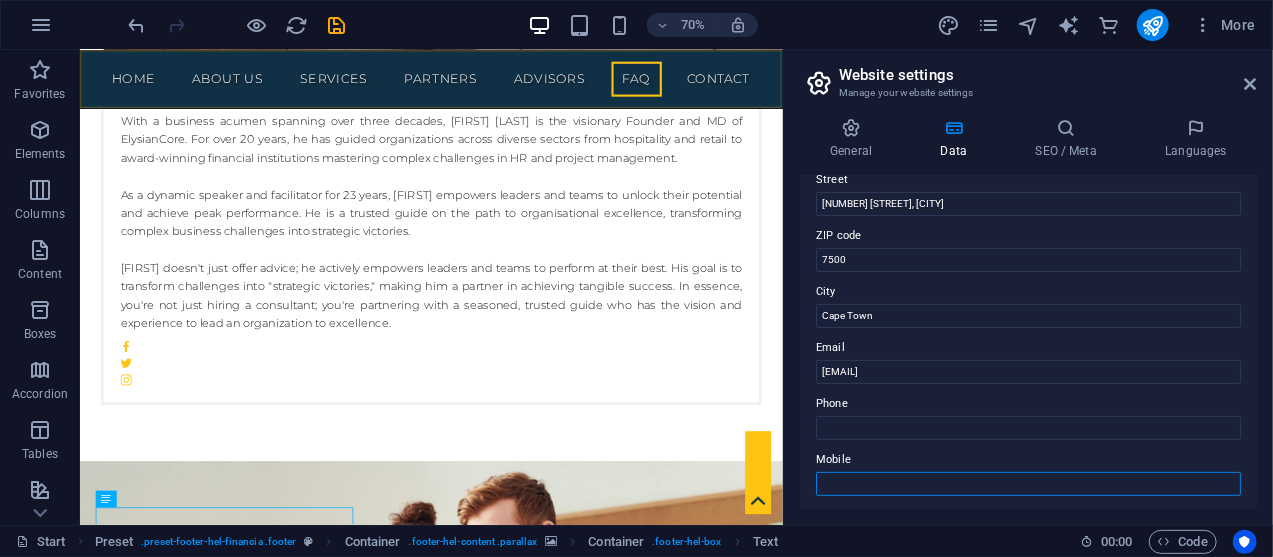 click on "Mobile" at bounding box center [1028, 484] 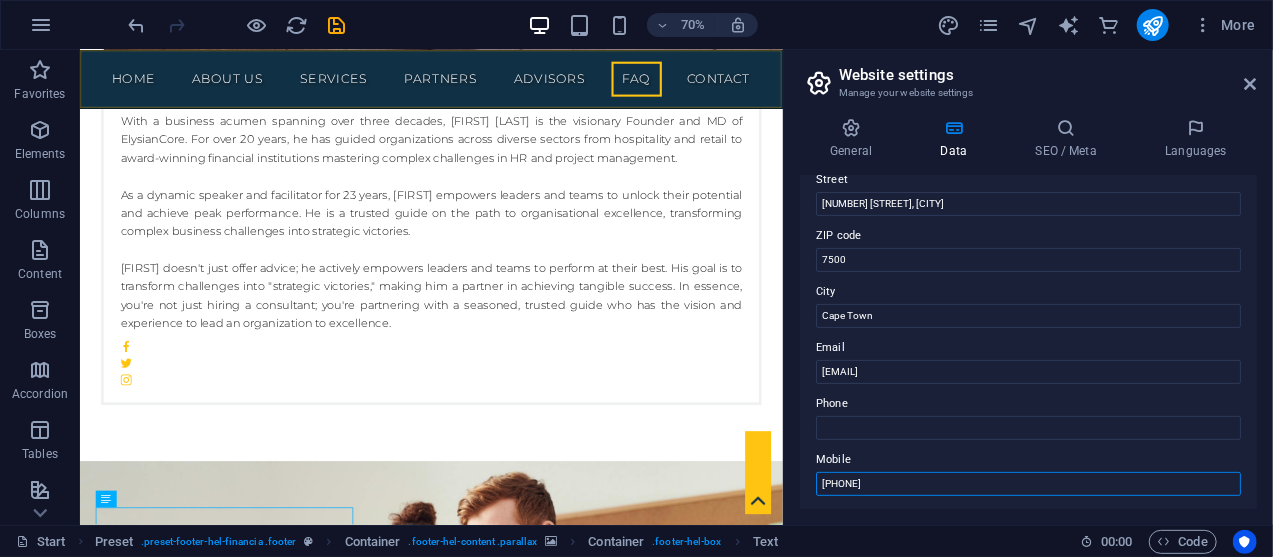 click on "[PHONE]" at bounding box center (1028, 484) 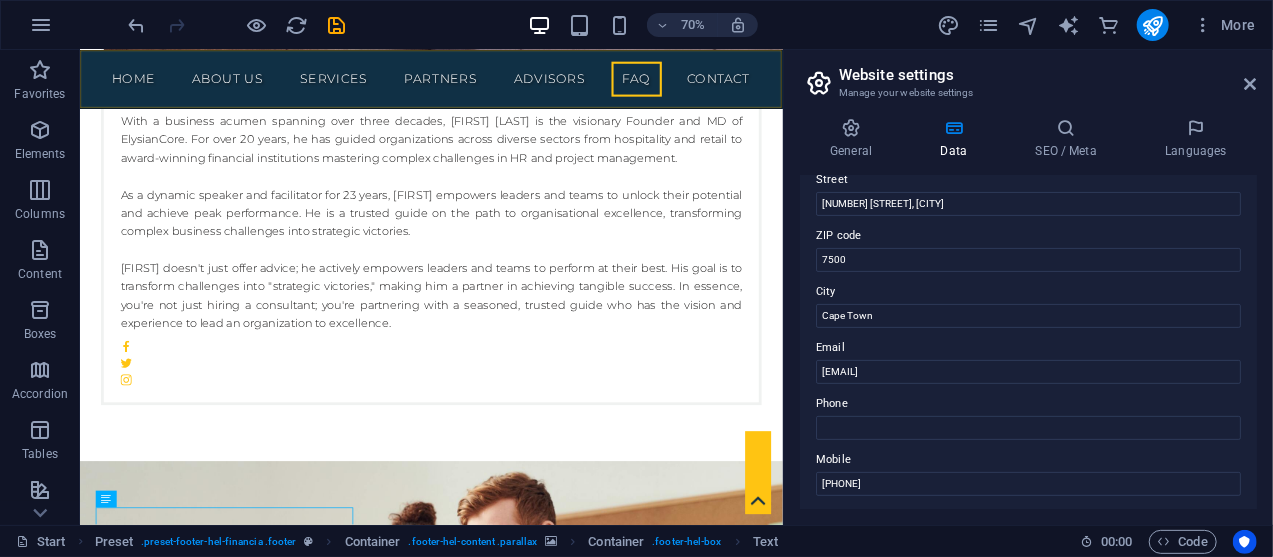 click on "Mobile" at bounding box center (1028, 460) 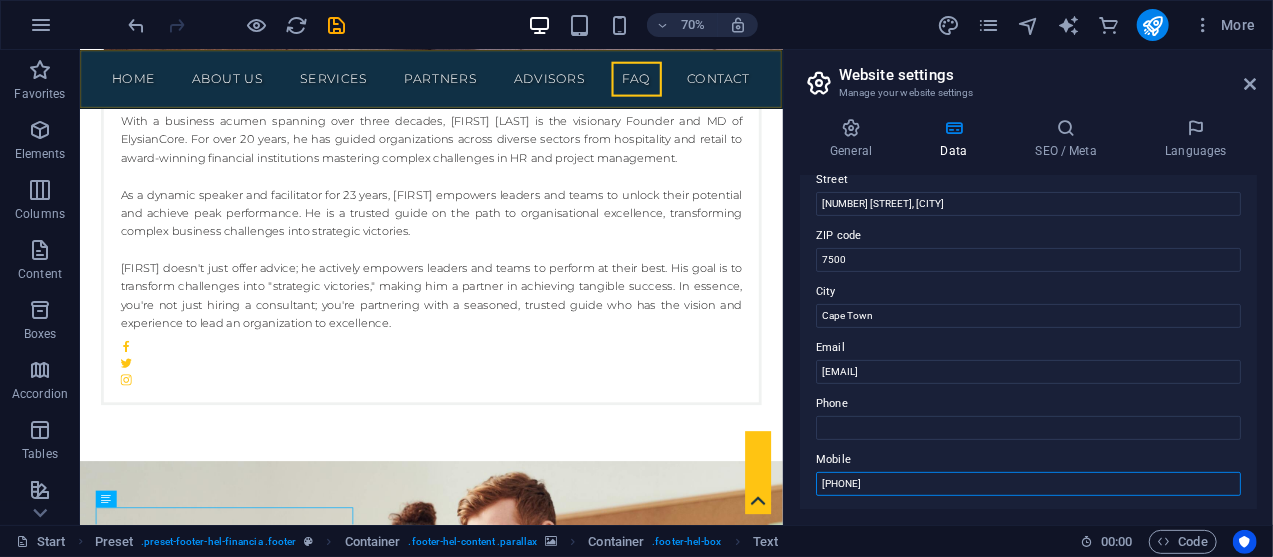 click on "[PHONE]" at bounding box center [1028, 484] 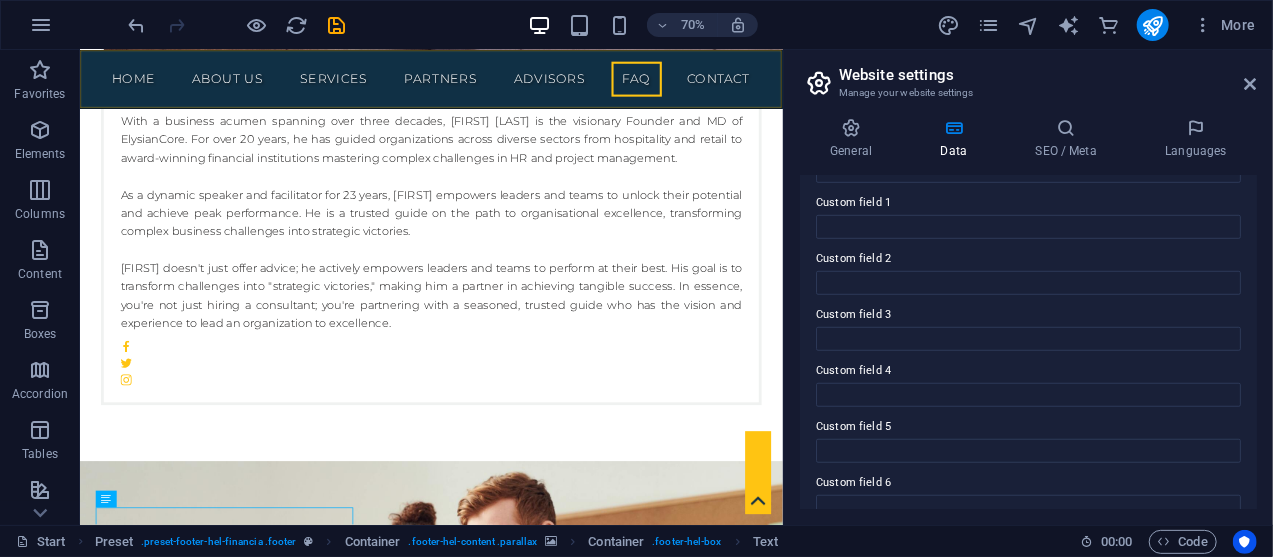 scroll, scrollTop: 626, scrollLeft: 0, axis: vertical 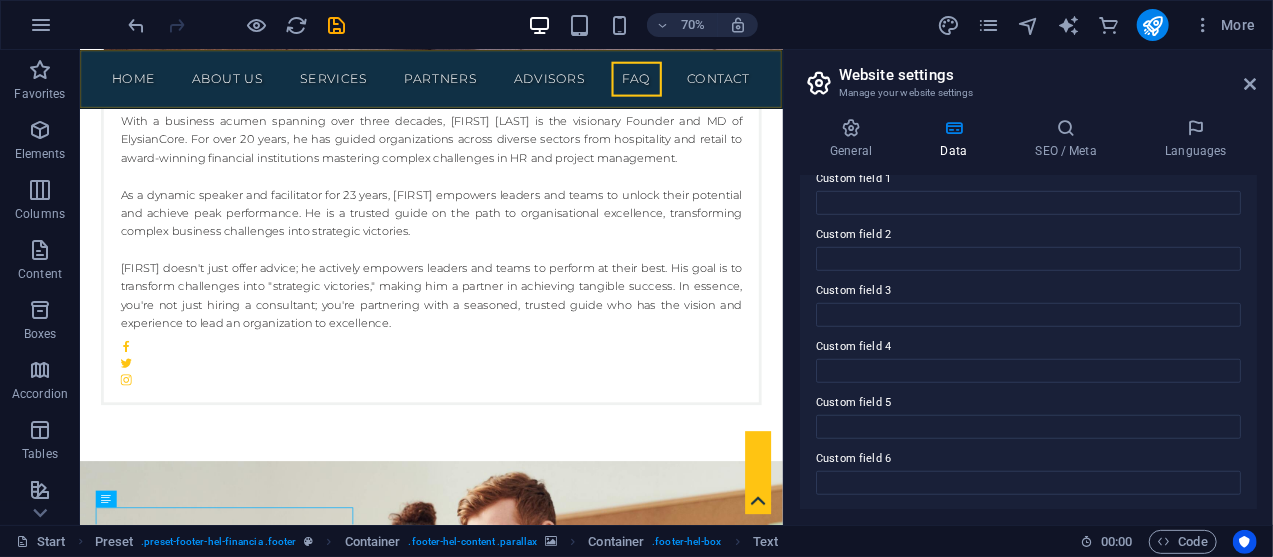drag, startPoint x: 1271, startPoint y: 491, endPoint x: 1271, endPoint y: 428, distance: 63 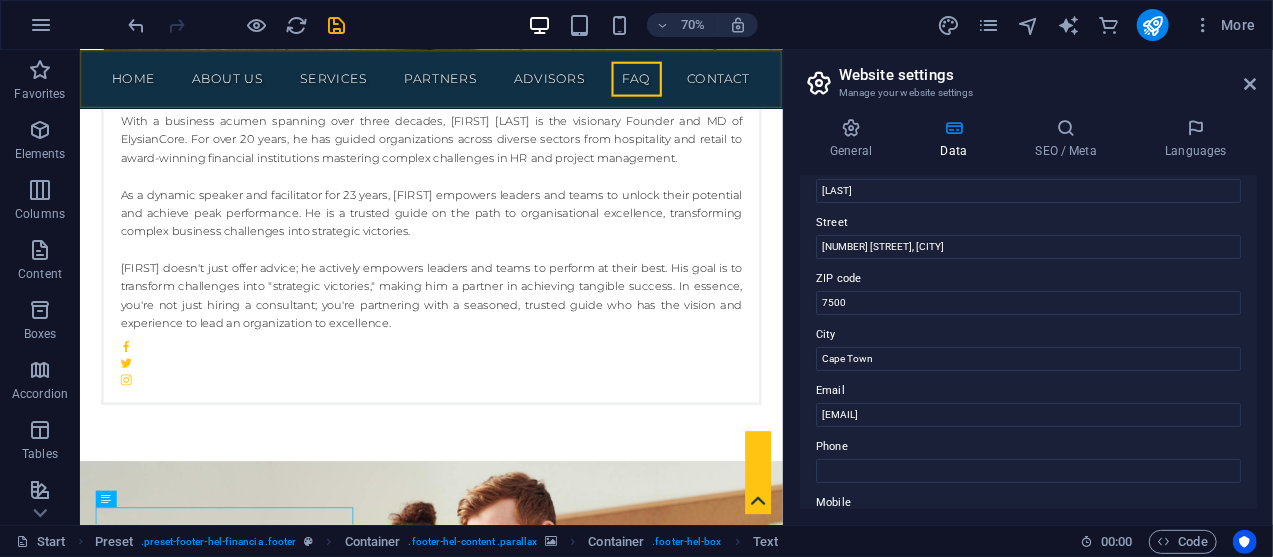 scroll, scrollTop: 0, scrollLeft: 0, axis: both 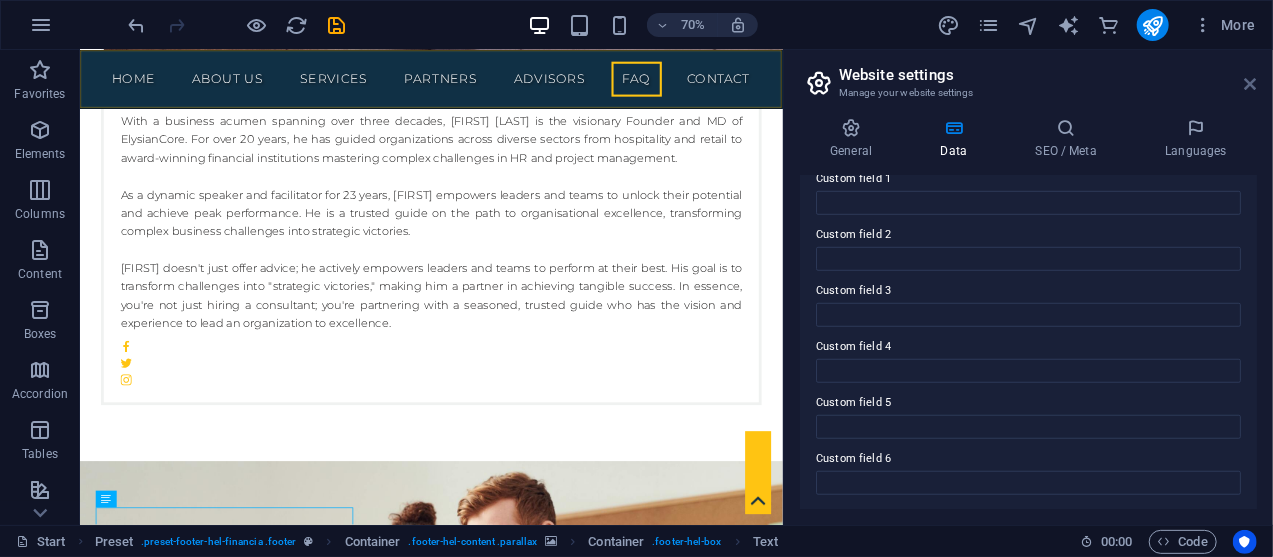 click at bounding box center [1251, 84] 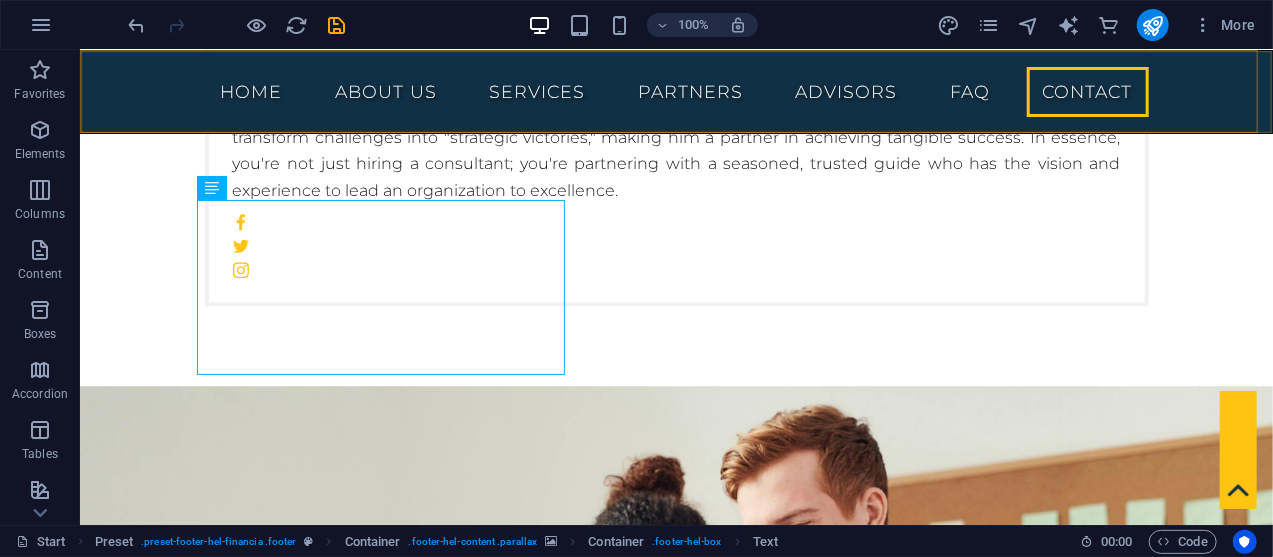 scroll, scrollTop: 12735, scrollLeft: 0, axis: vertical 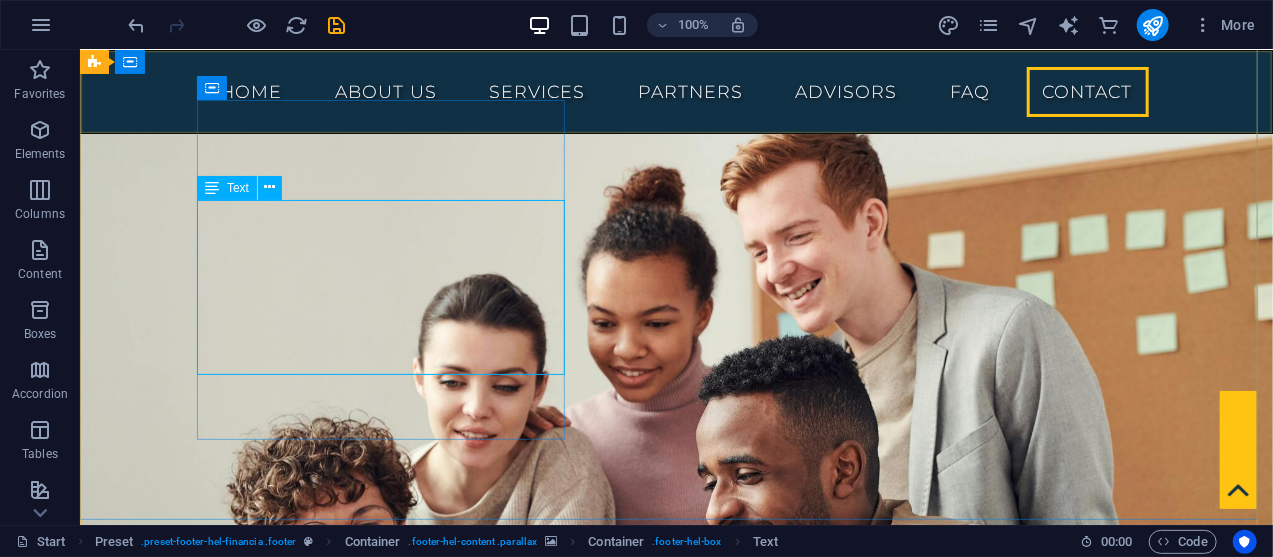 click on "elysiancore.co.za [NUMBER] [STREET], [CITY] [ZIP]      Legal Notice  |  Privacy" at bounding box center (567, 5154) 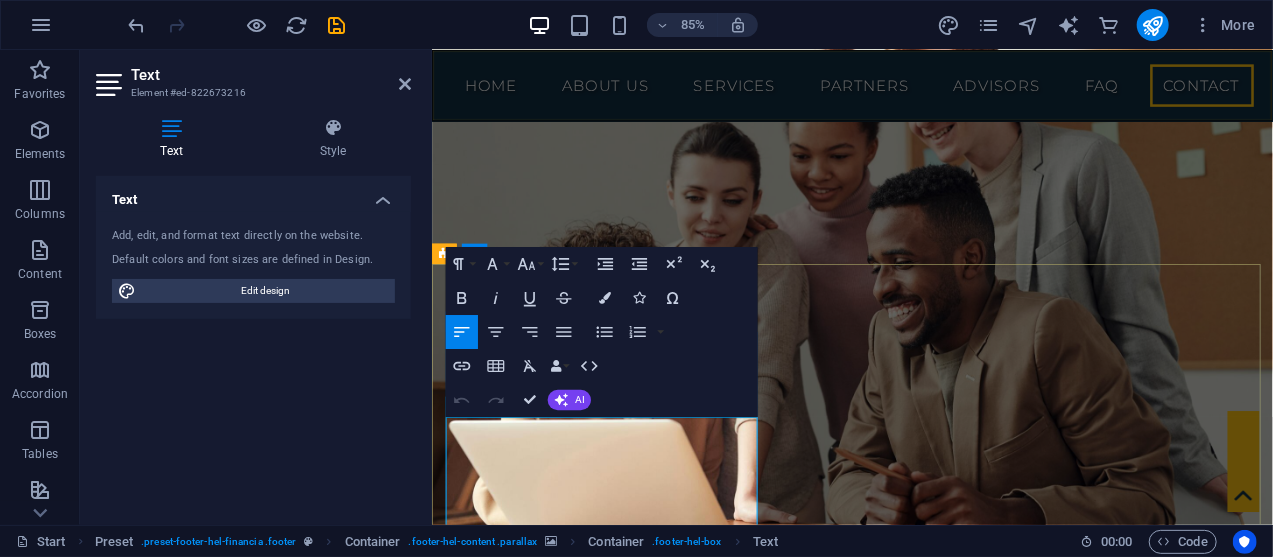 click at bounding box center (932, 4988) 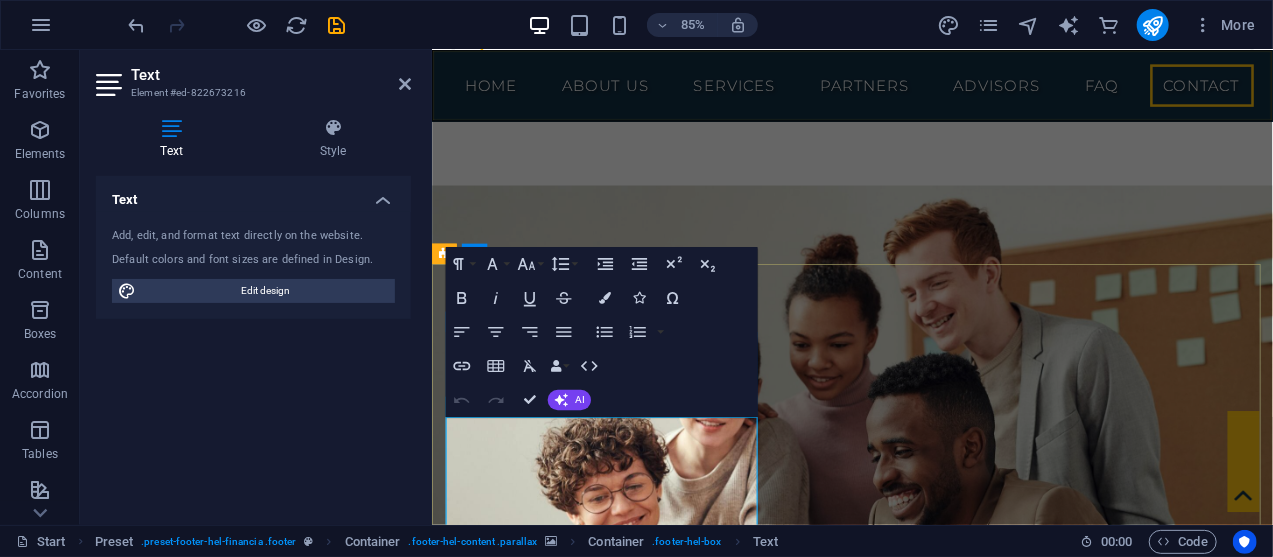 click at bounding box center [932, 5252] 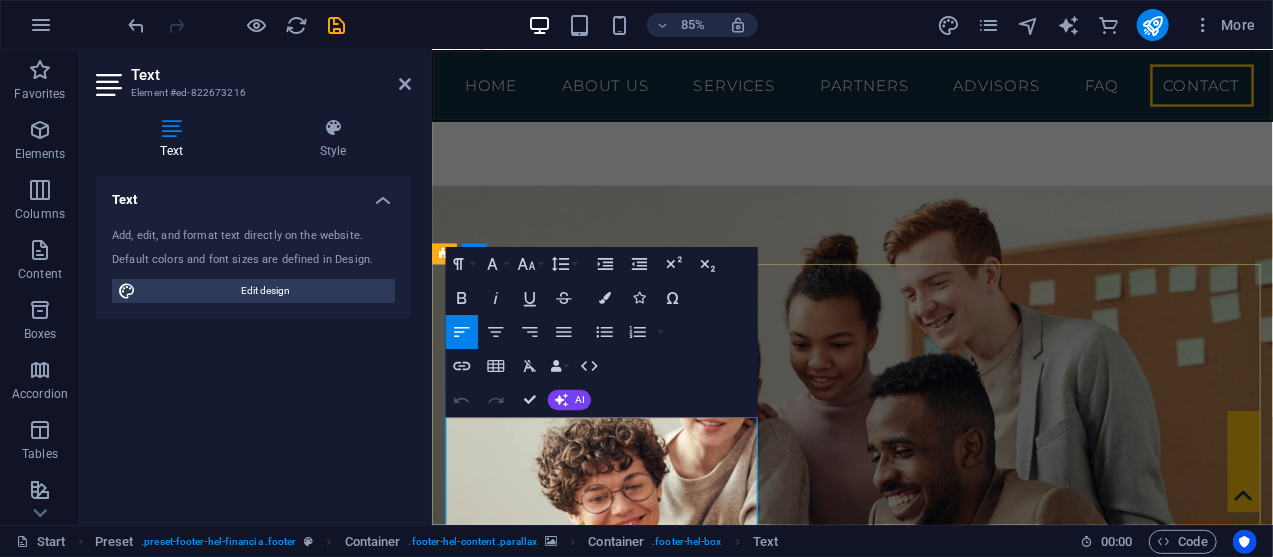 type 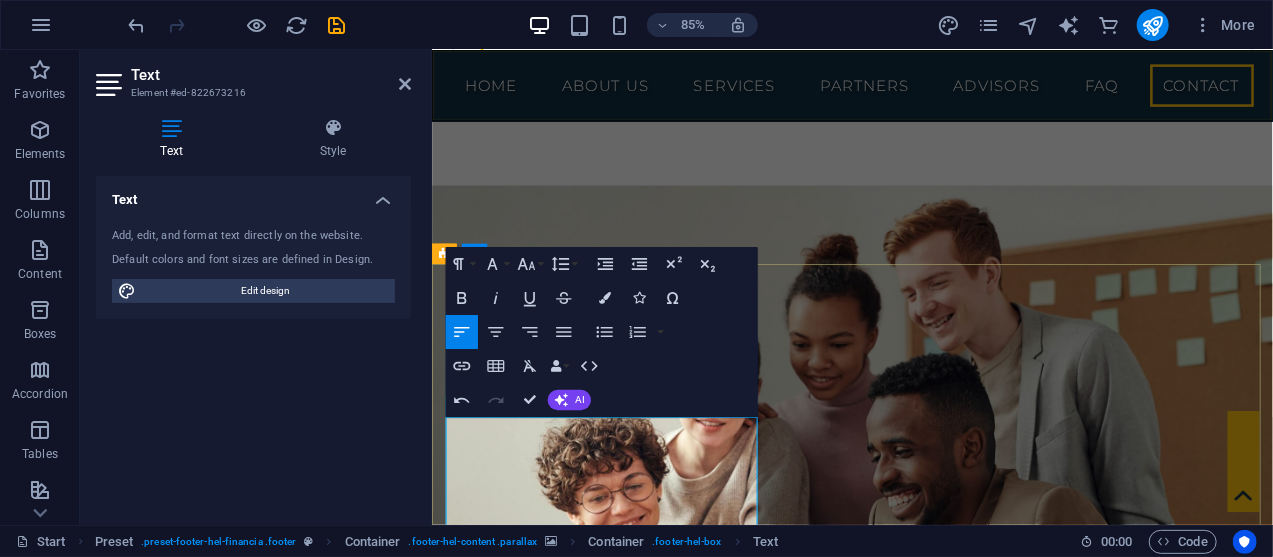click on "​" at bounding box center [932, 5252] 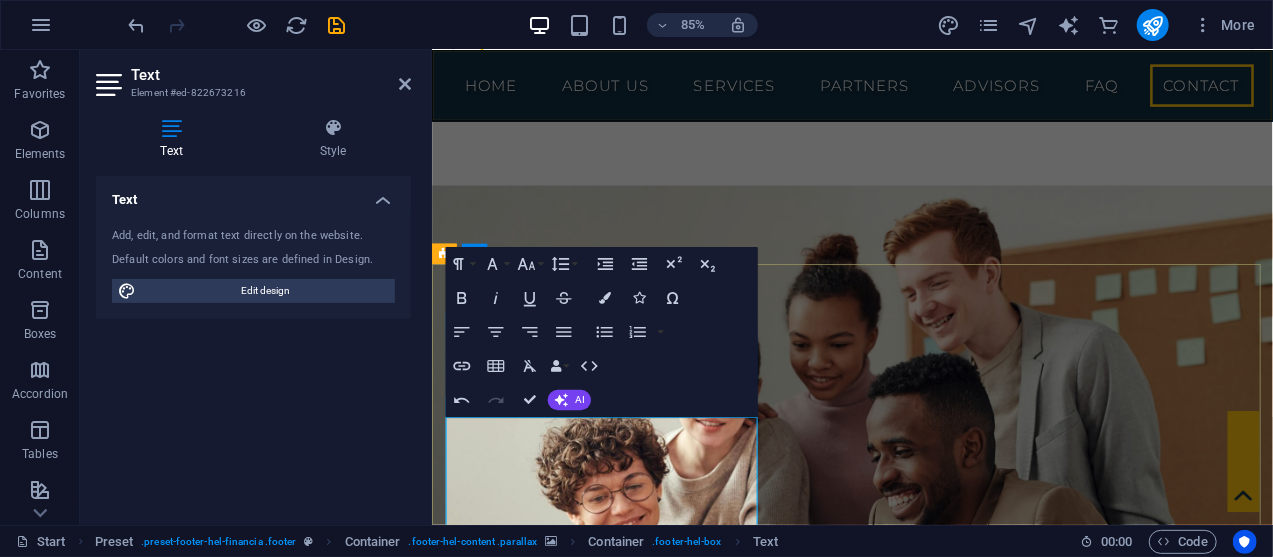 click at bounding box center (932, 5252) 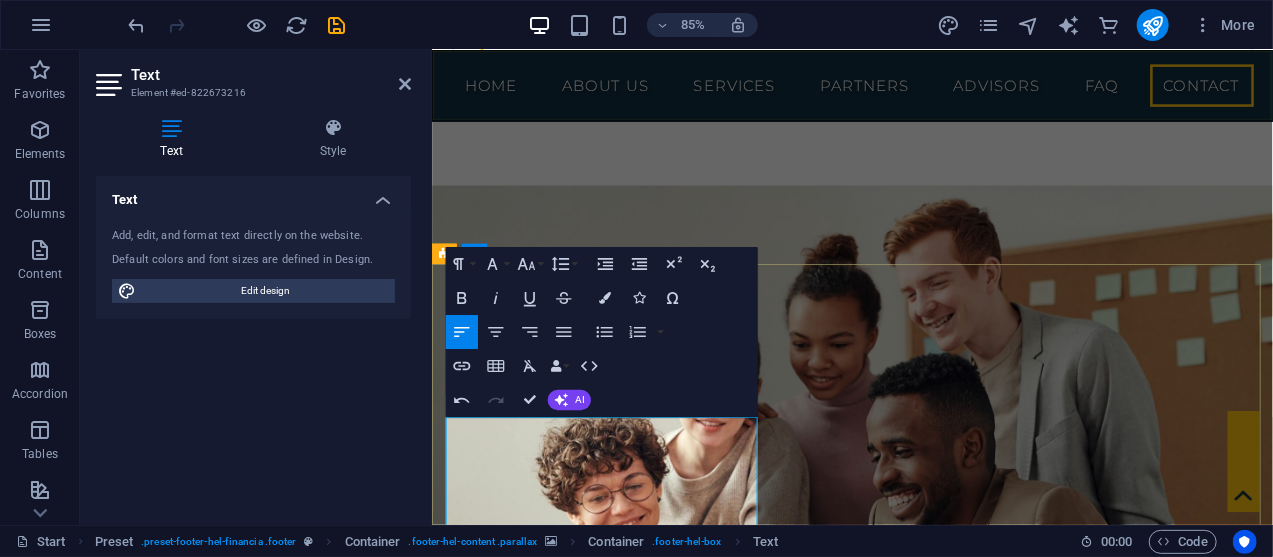click on "[NUMBER] [STREET], [CITY]" at bounding box center [554, 5216] 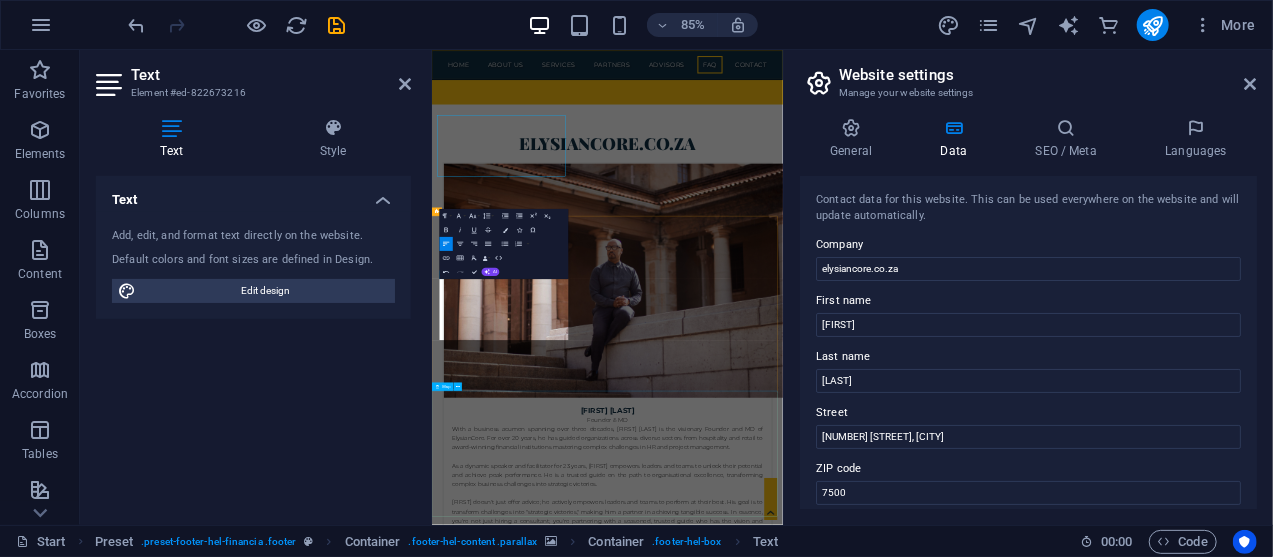 scroll, scrollTop: 12981, scrollLeft: 0, axis: vertical 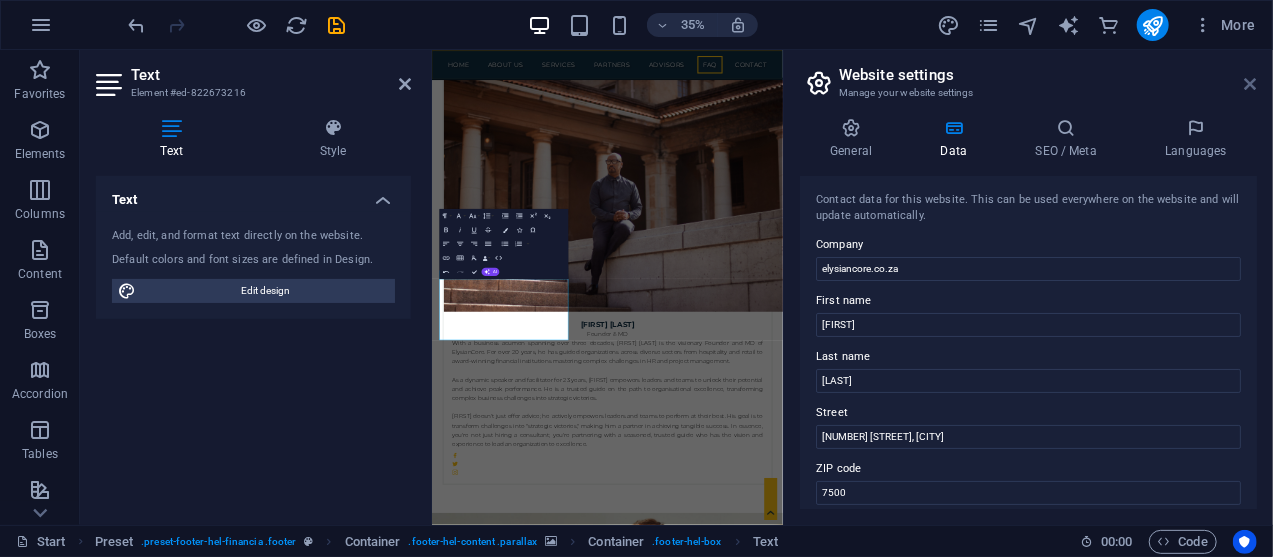 click at bounding box center (1251, 84) 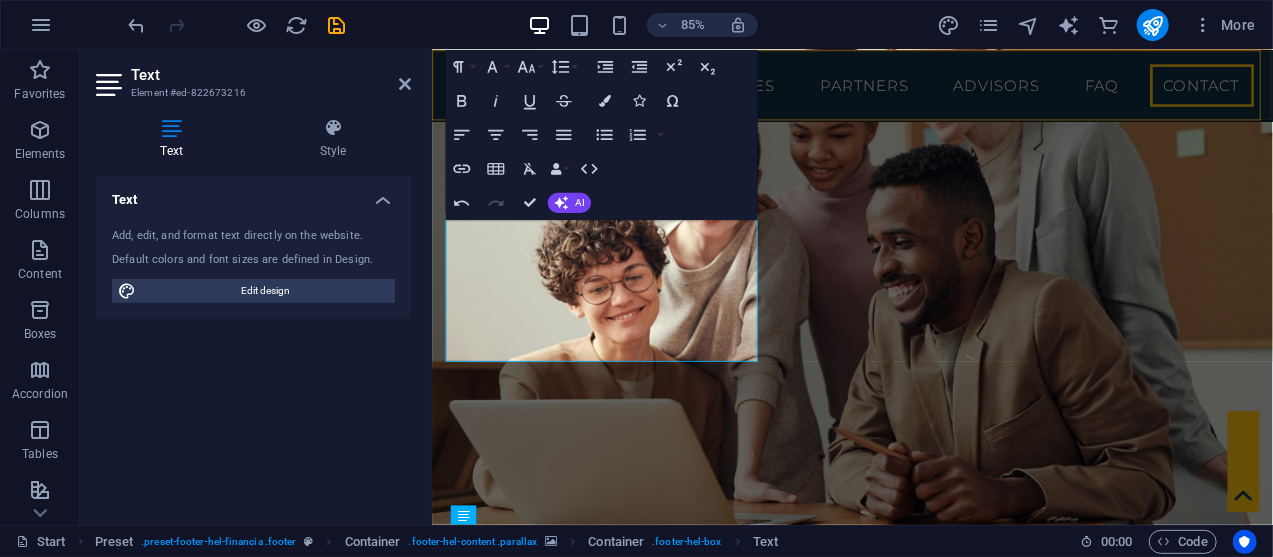 scroll, scrollTop: 12975, scrollLeft: 0, axis: vertical 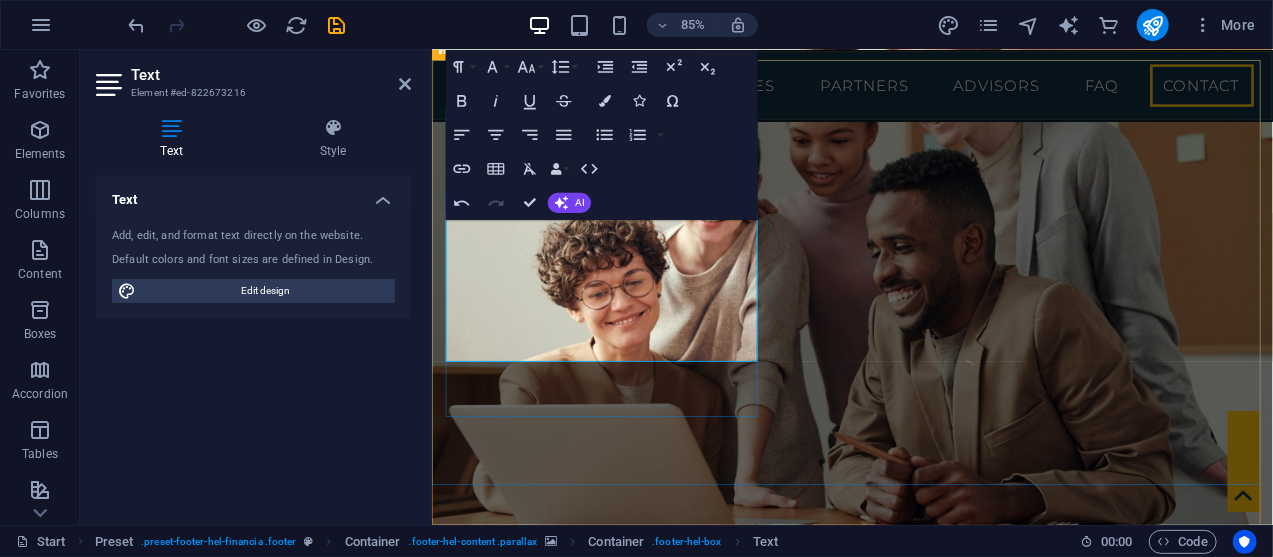 click at bounding box center [932, 5012] 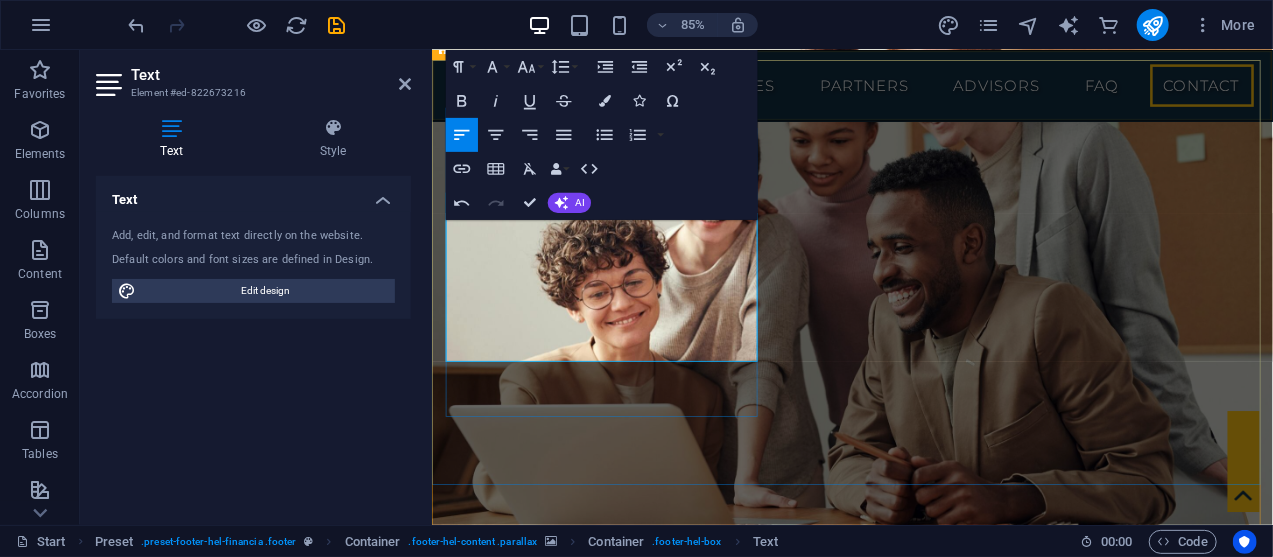 click on "Legal Notice  |  Privacy" at bounding box center (932, 5081) 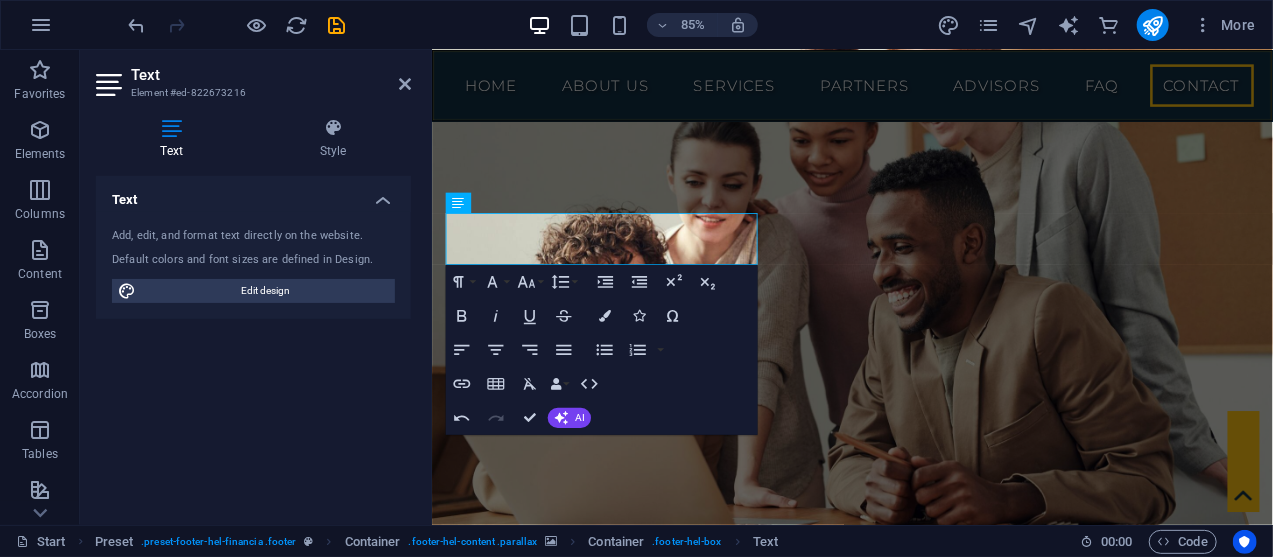 click at bounding box center [925, 4479] 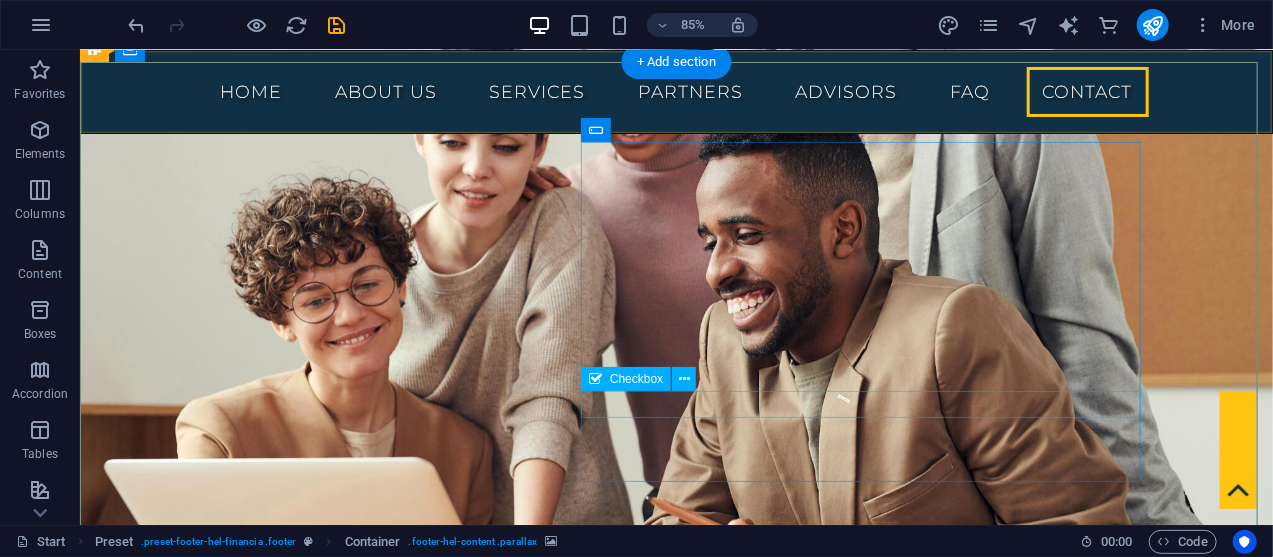 scroll, scrollTop: 12693, scrollLeft: 0, axis: vertical 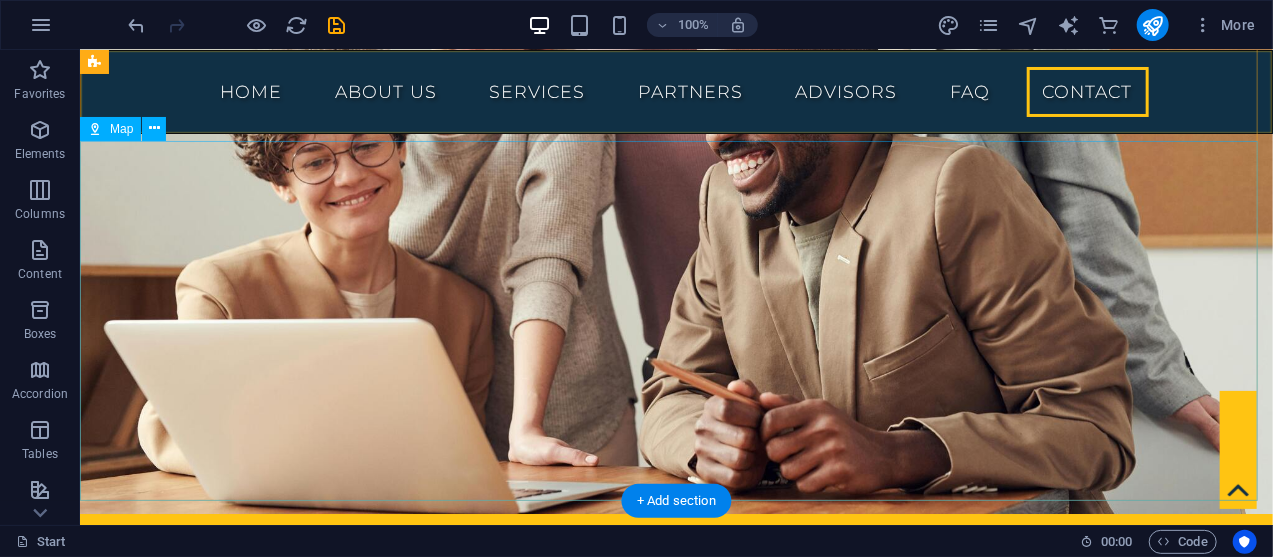 click at bounding box center (675, 5378) 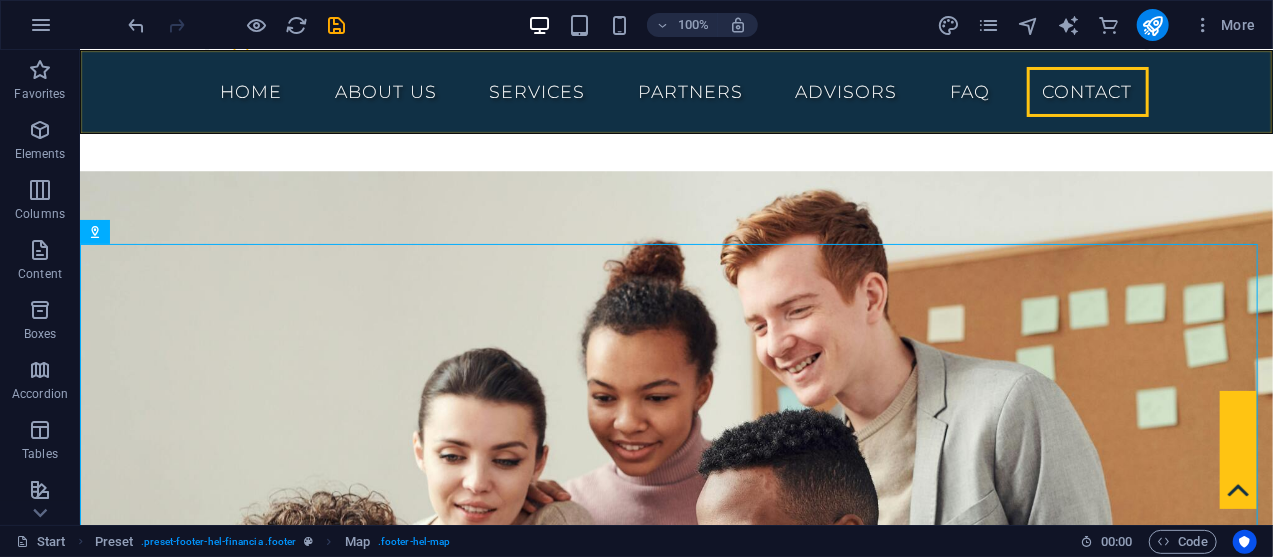 scroll, scrollTop: 12621, scrollLeft: 0, axis: vertical 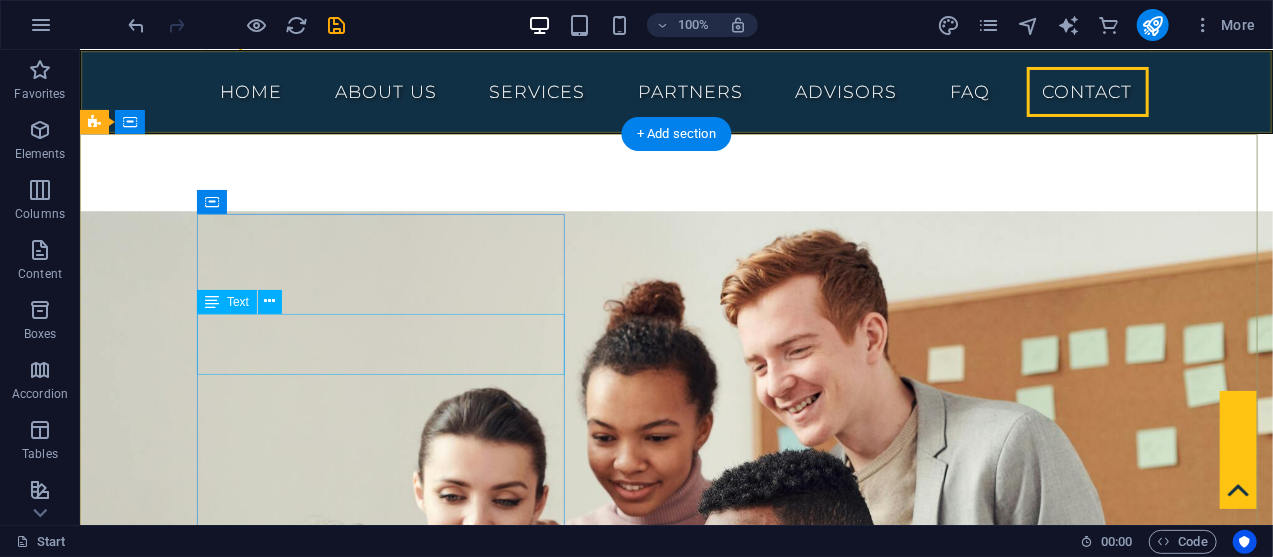 click on "elysiancore.co.za [NUMBER] [STREET], [CITY]" at bounding box center [567, 5216] 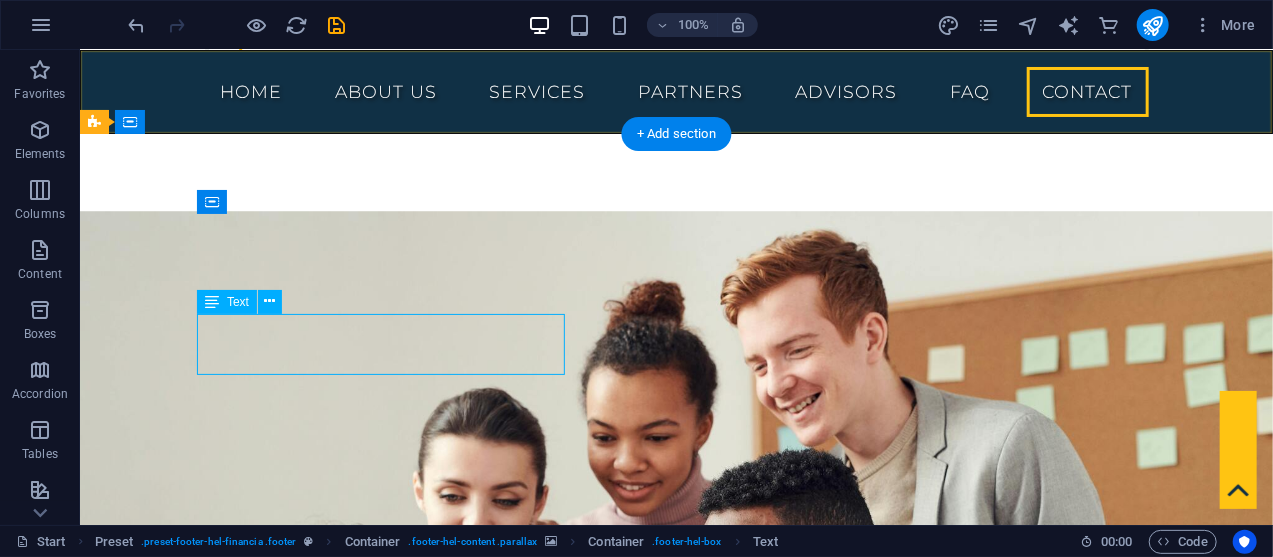 click on "elysiancore.co.za [NUMBER] [STREET], [CITY]" at bounding box center (567, 5216) 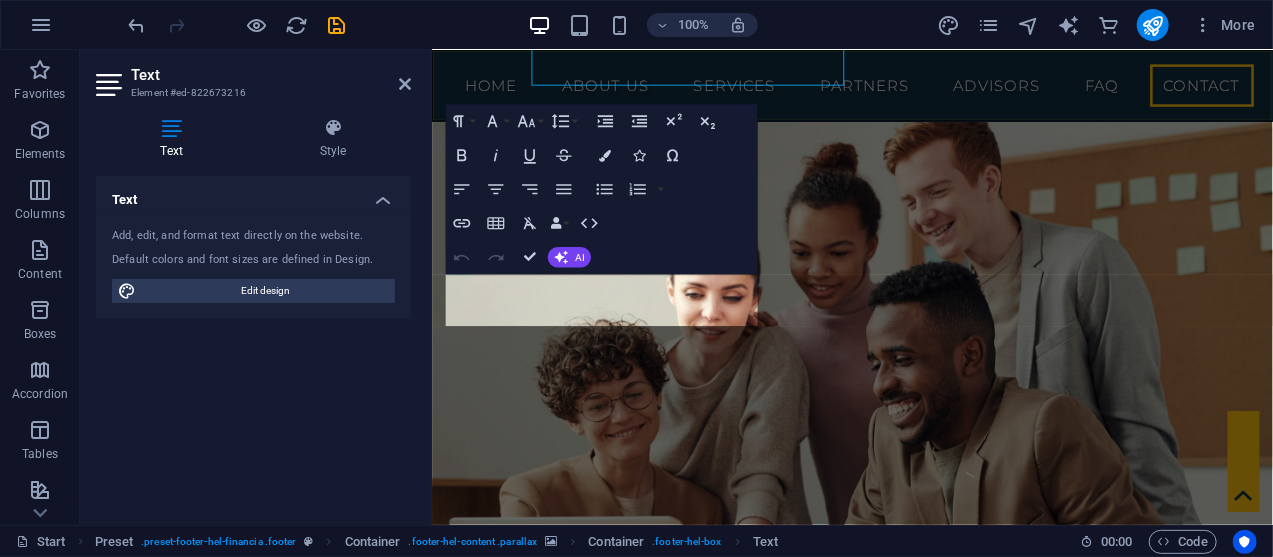 scroll, scrollTop: 12903, scrollLeft: 0, axis: vertical 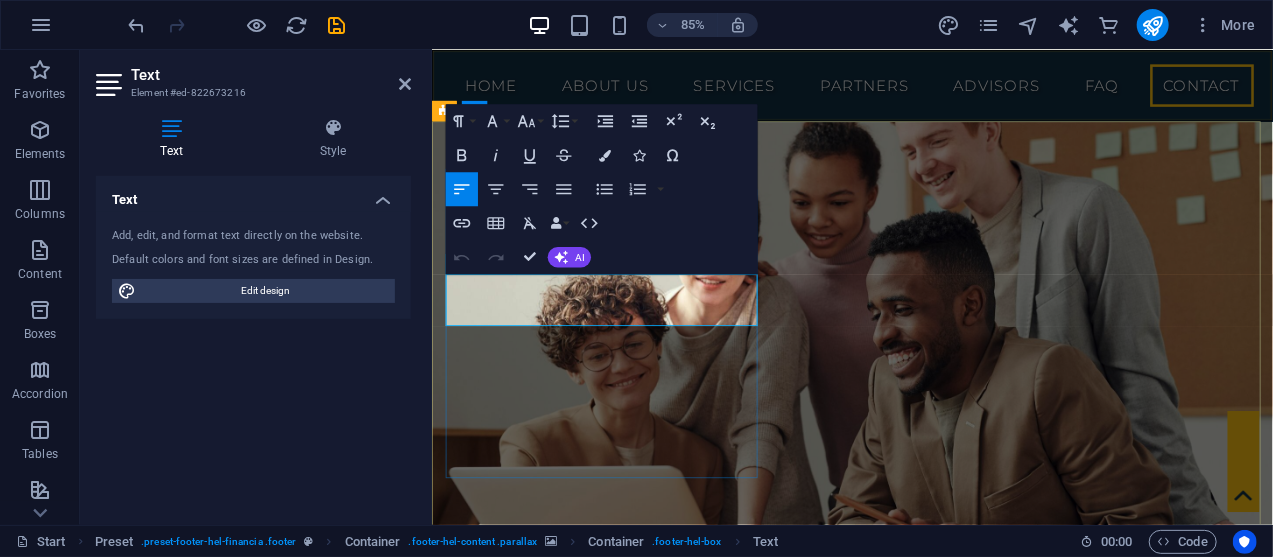 click at bounding box center (635, 5048) 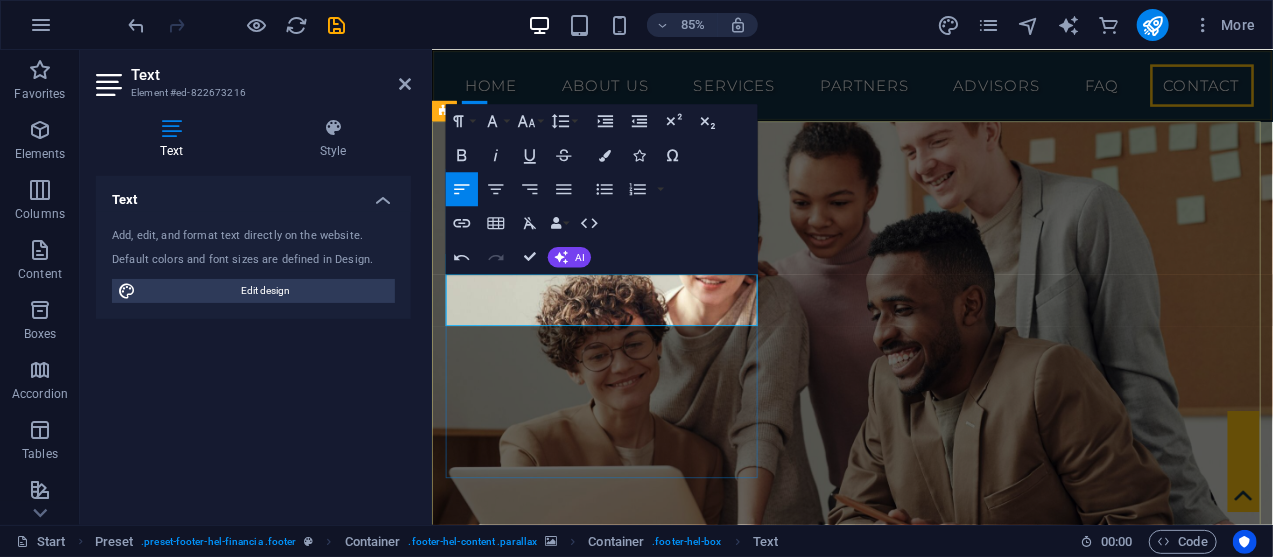 type 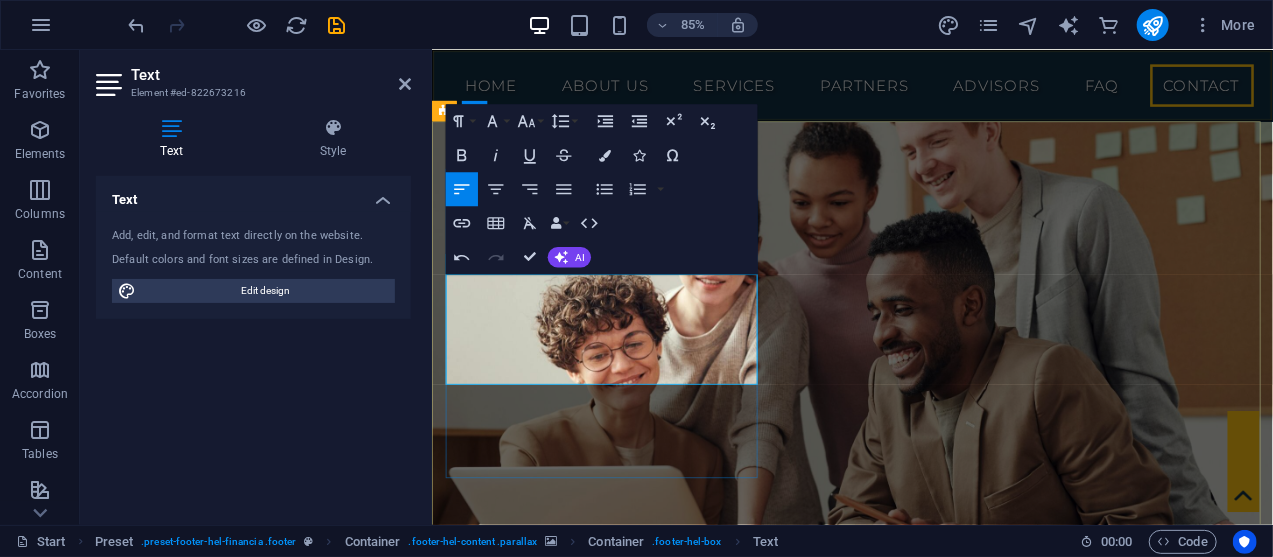 click on "Contact us We'll get back to you elysiancore.co.za [NUMBER] [STREET], [CITY], [STATE] WhatsApp: [PHONE]" at bounding box center [919, 5017] 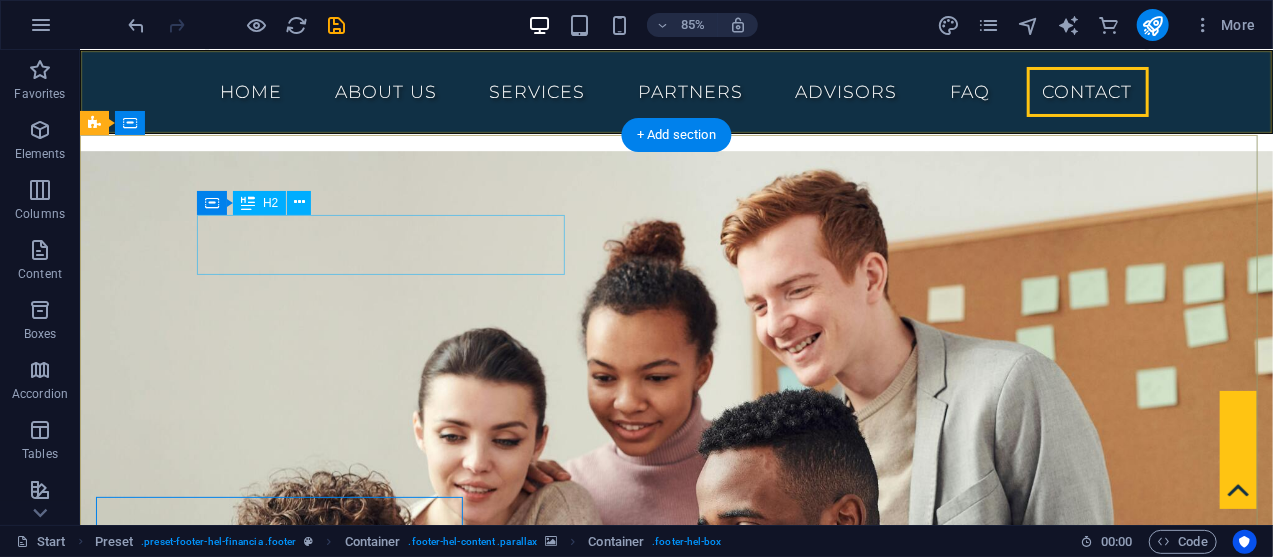 scroll, scrollTop: 12620, scrollLeft: 0, axis: vertical 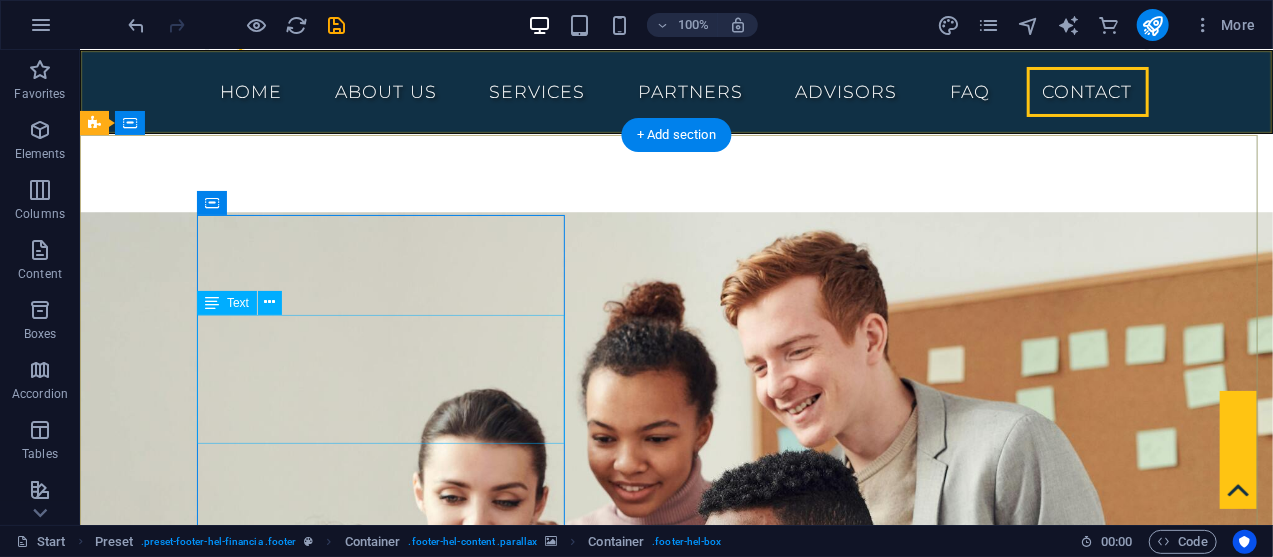 click on "elysiancore.co.za [NUMBER] [STREET], [CITY], [STATE] WhatsApp: [PHONE]" at bounding box center [567, 5252] 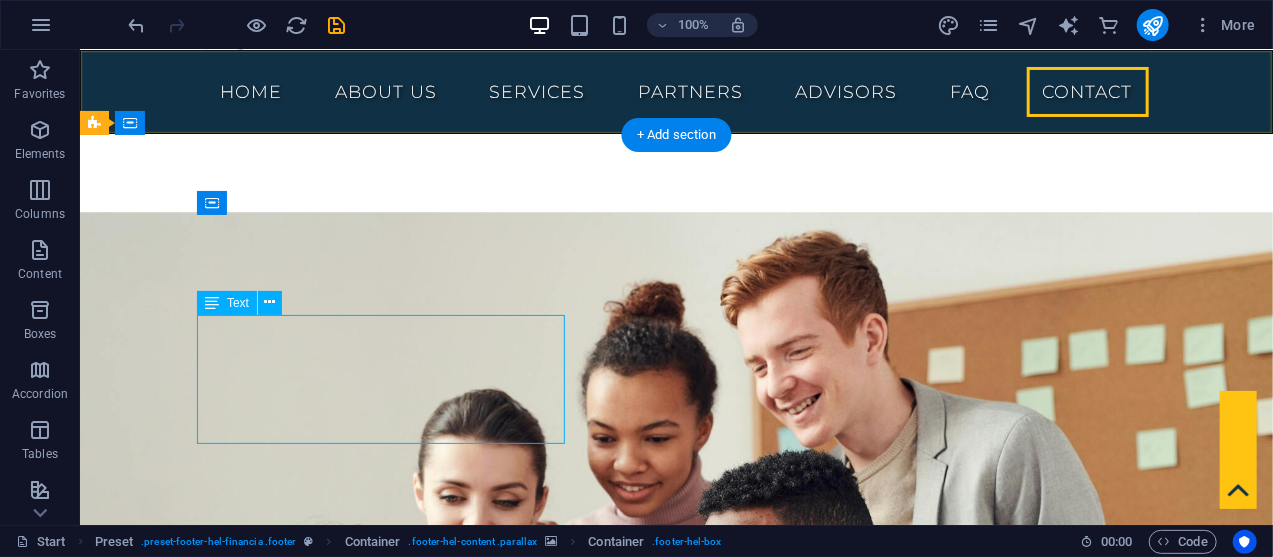 click on "elysiancore.co.za [NUMBER] [STREET], [CITY], [STATE] WhatsApp: [PHONE]" at bounding box center [567, 5252] 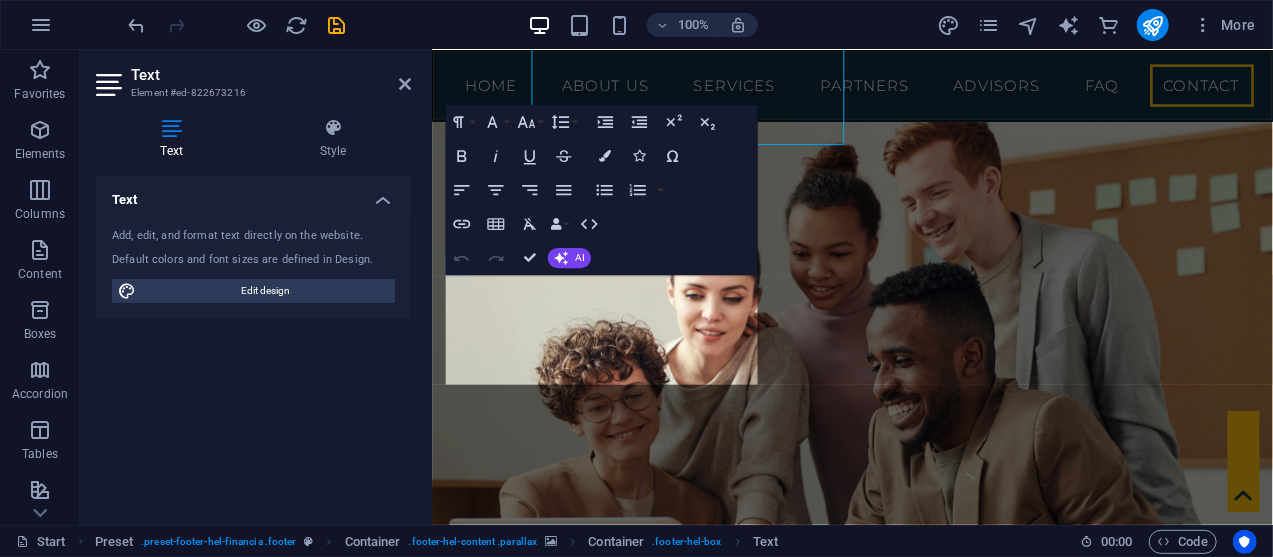 scroll, scrollTop: 12902, scrollLeft: 0, axis: vertical 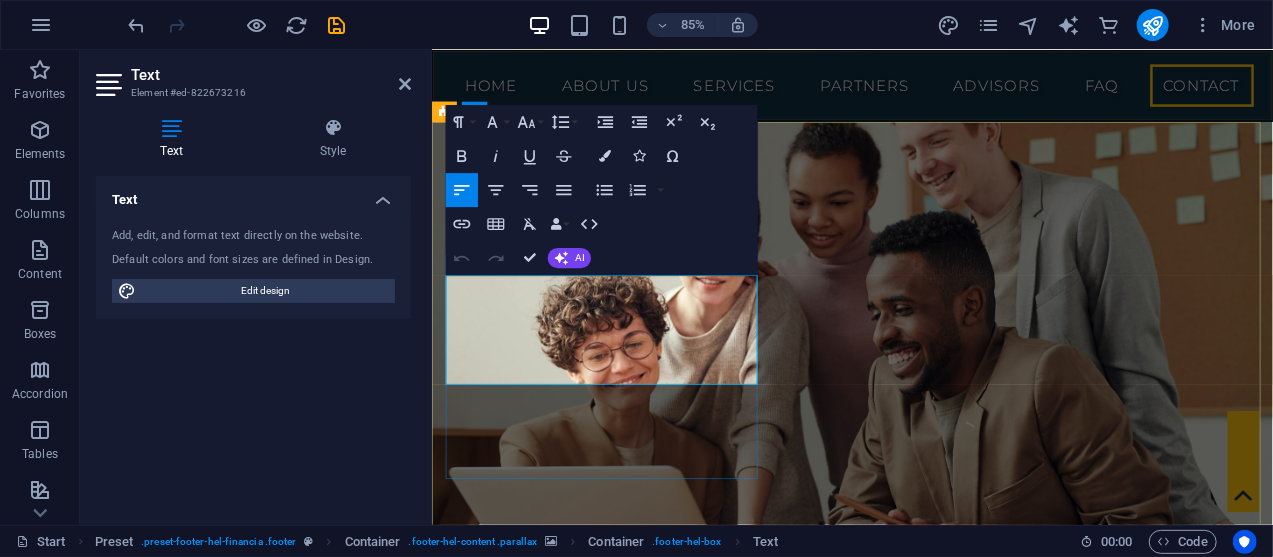 drag, startPoint x: 555, startPoint y: 433, endPoint x: 473, endPoint y: 431, distance: 82.02438 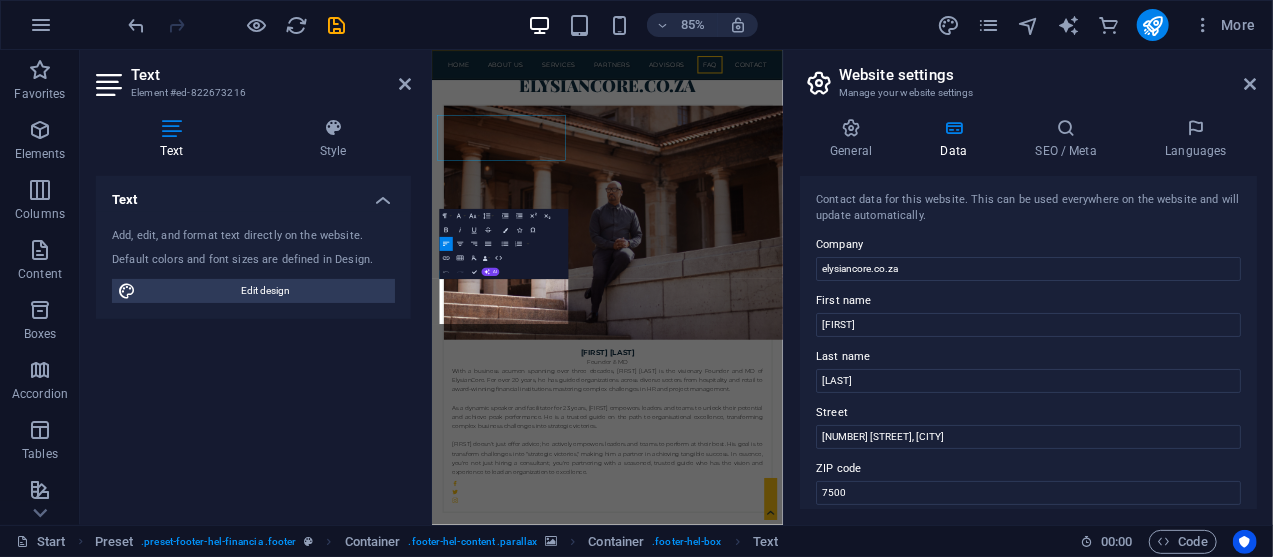 scroll, scrollTop: 12981, scrollLeft: 0, axis: vertical 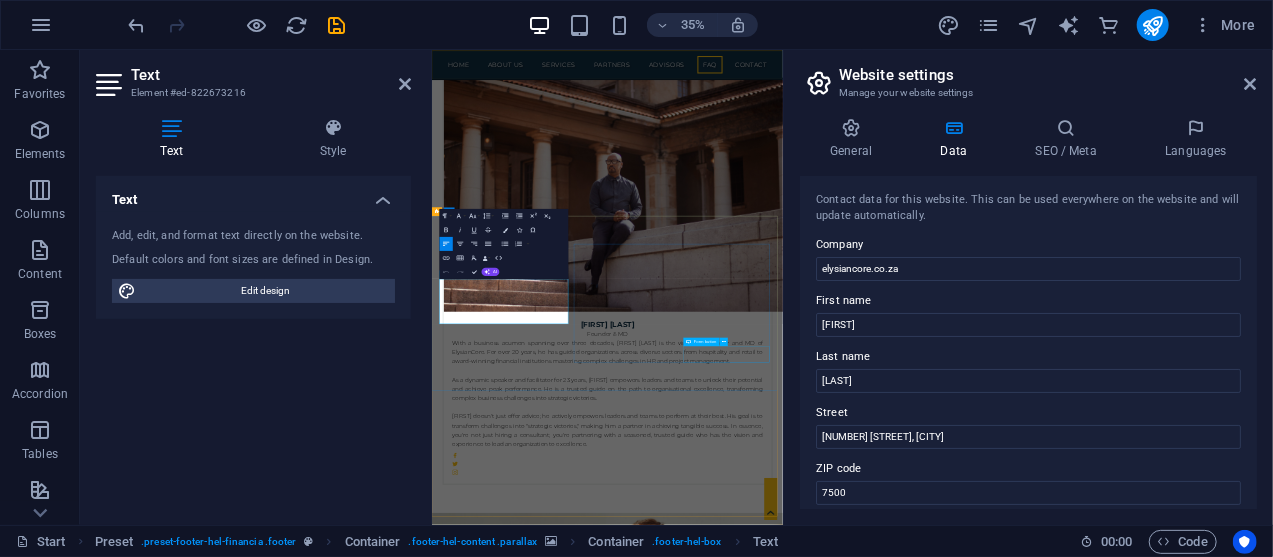 click on "Submit" at bounding box center [1059, 7210] 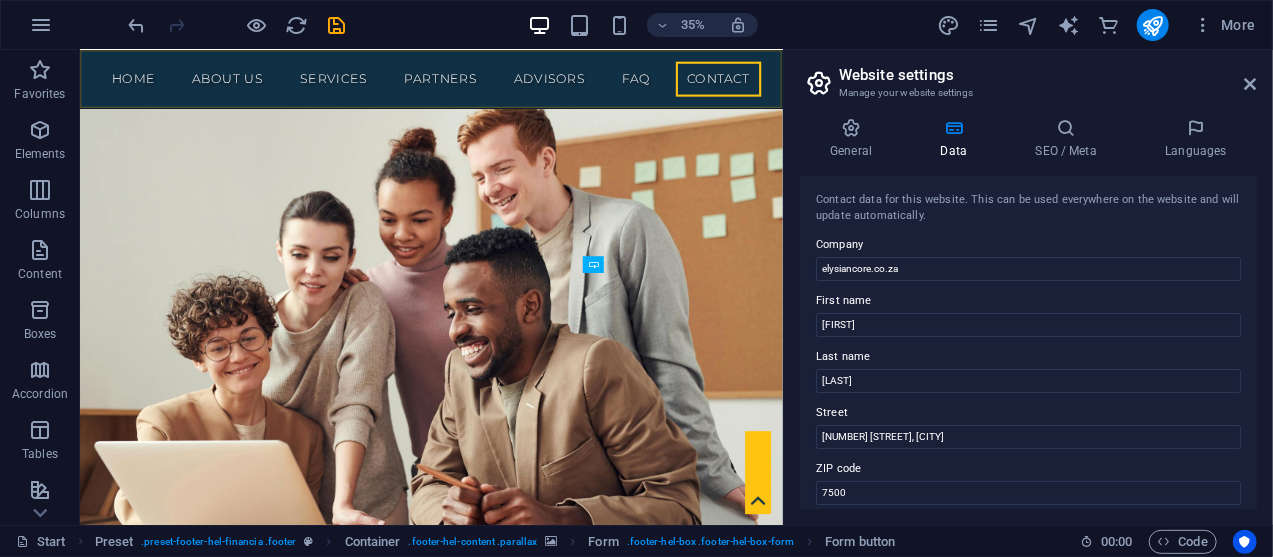 scroll, scrollTop: 12972, scrollLeft: 0, axis: vertical 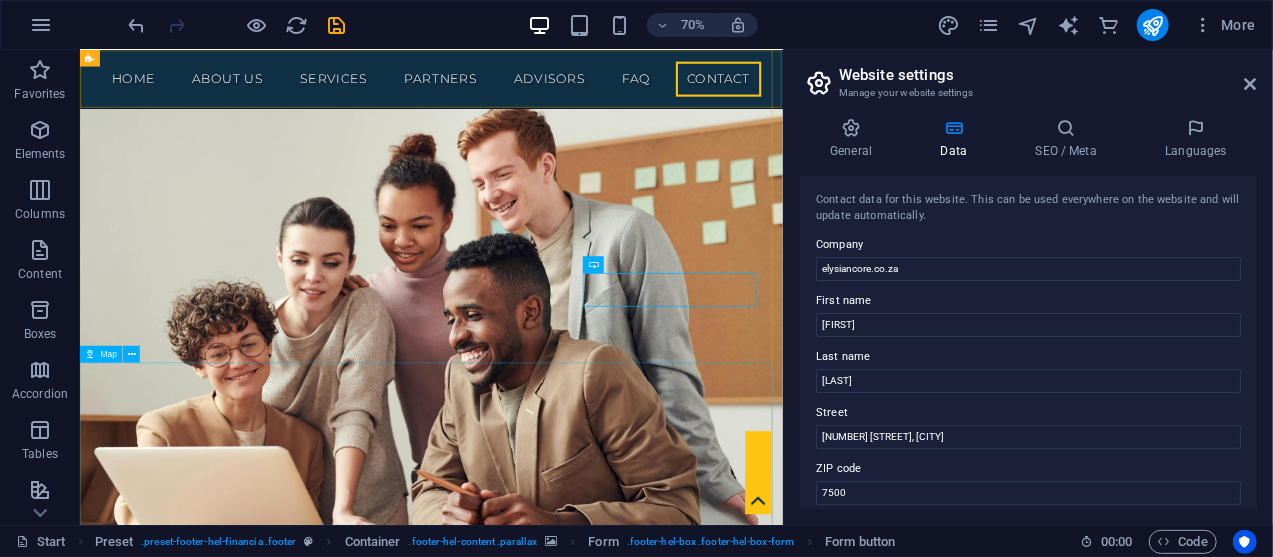 click at bounding box center (581, 5895) 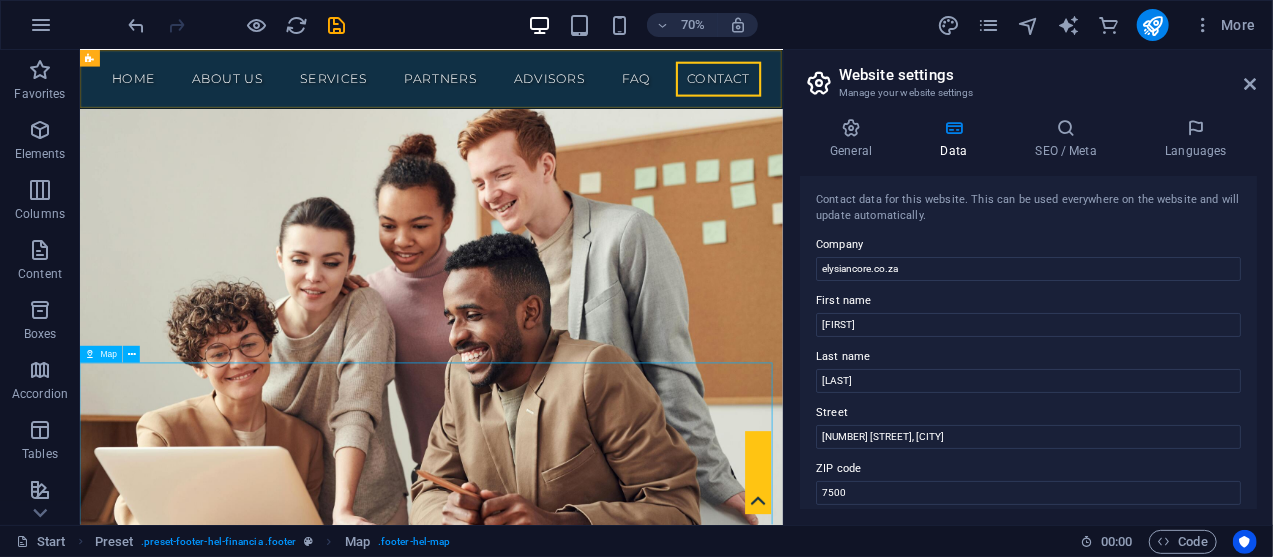 click at bounding box center [581, 5895] 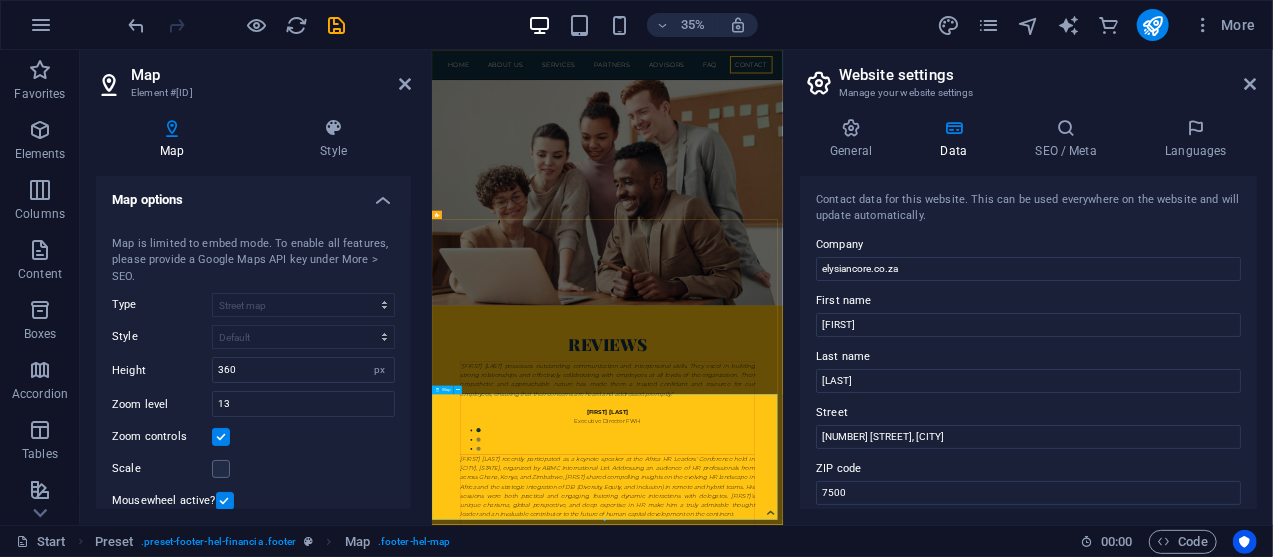 click at bounding box center (932, 5895) 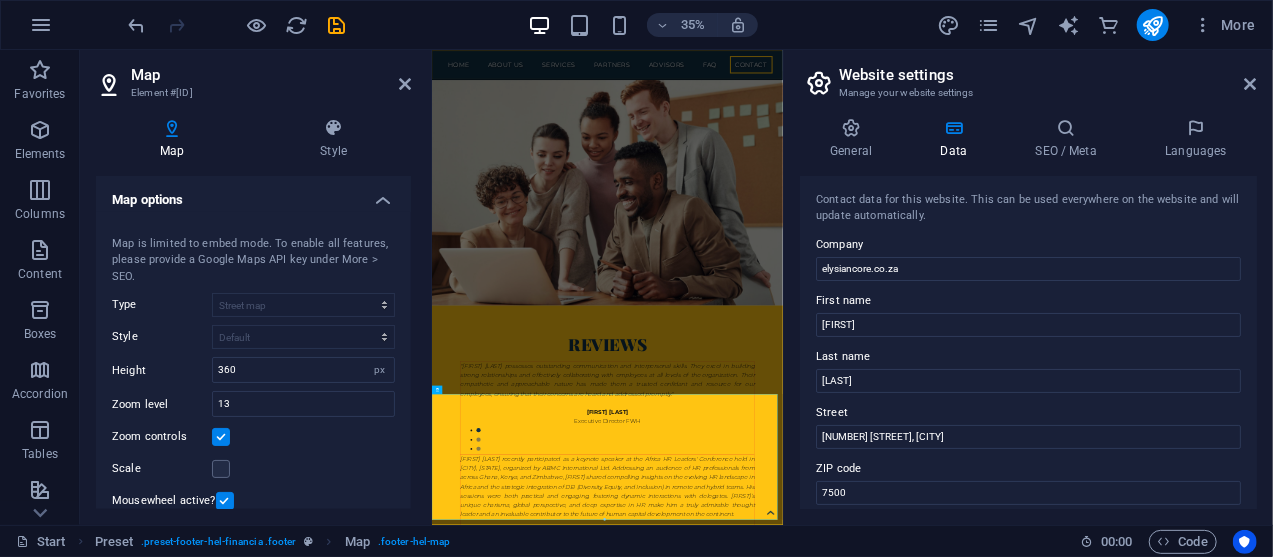 drag, startPoint x: 406, startPoint y: 285, endPoint x: 404, endPoint y: 340, distance: 55.03635 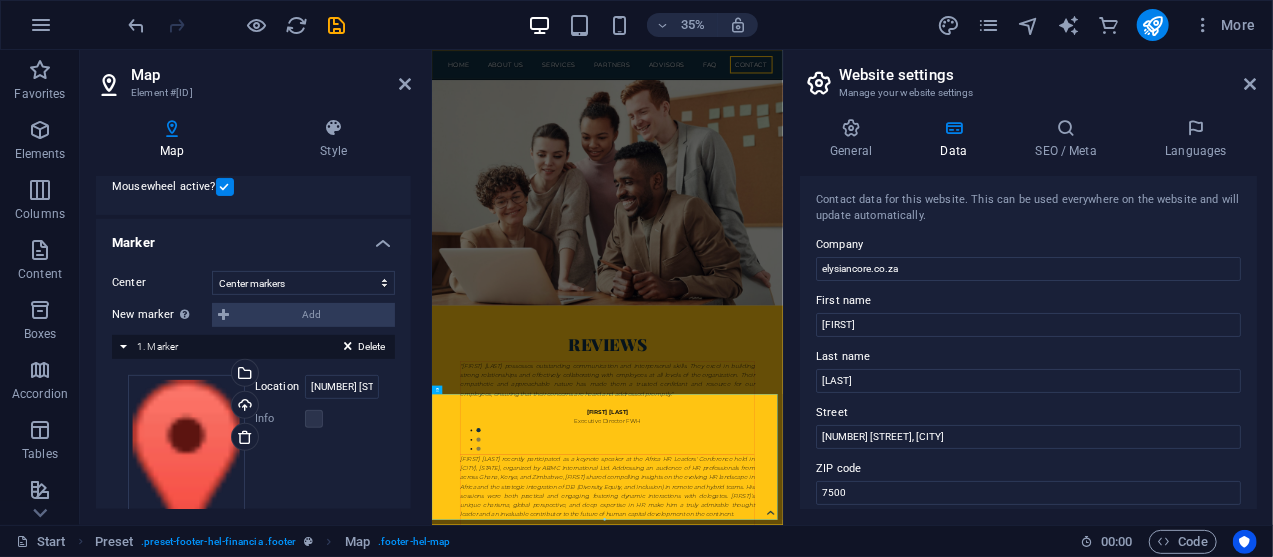 scroll, scrollTop: 326, scrollLeft: 0, axis: vertical 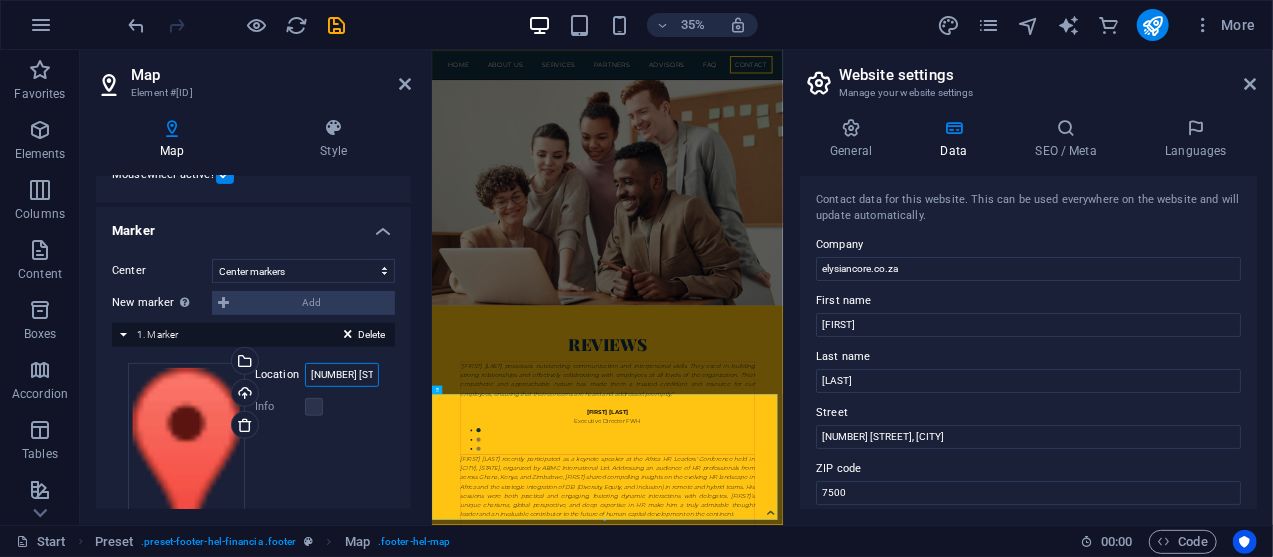 click on "[NUMBER] [STREET], [POSTAL_CODE] [CITY], [STATE]" at bounding box center (342, 375) 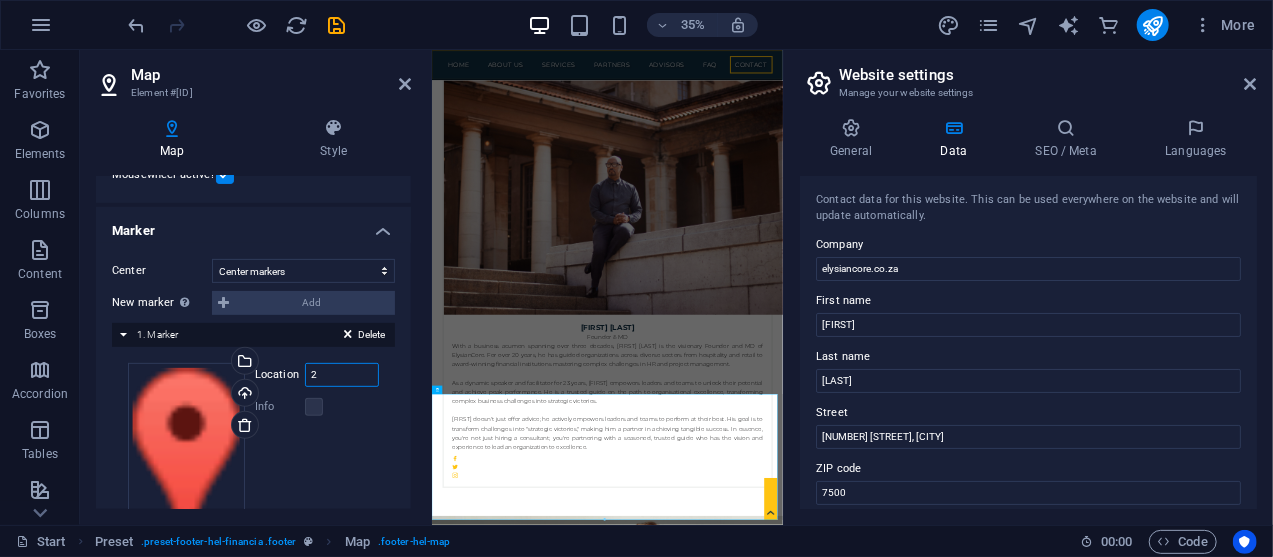 type on "2" 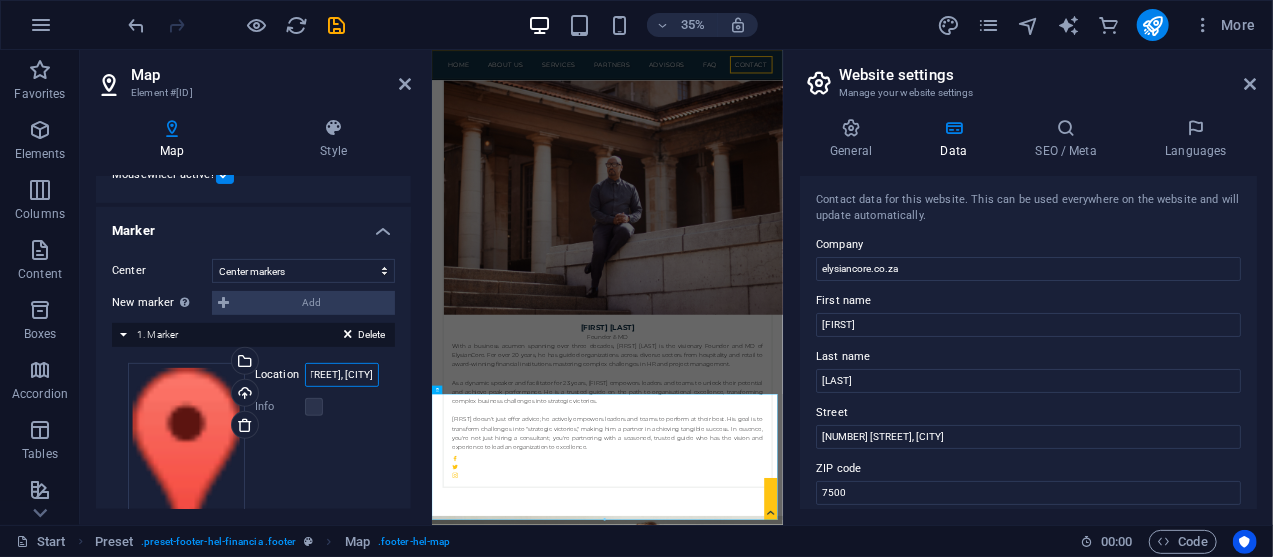 scroll, scrollTop: 0, scrollLeft: 69, axis: horizontal 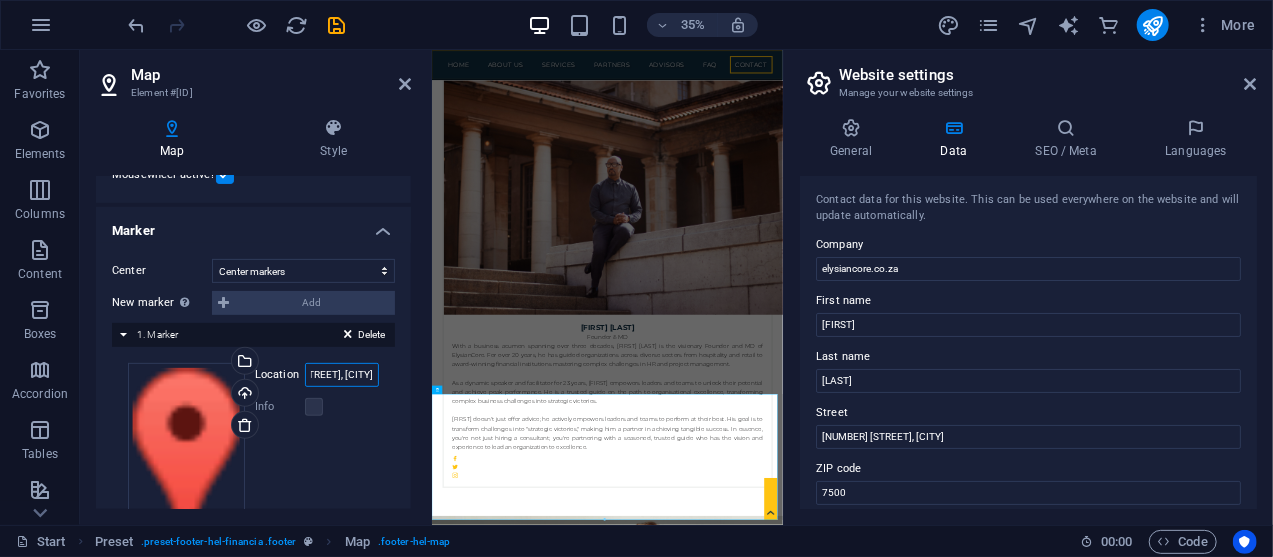 type on "[NUMBER] [STREET], [CITY]" 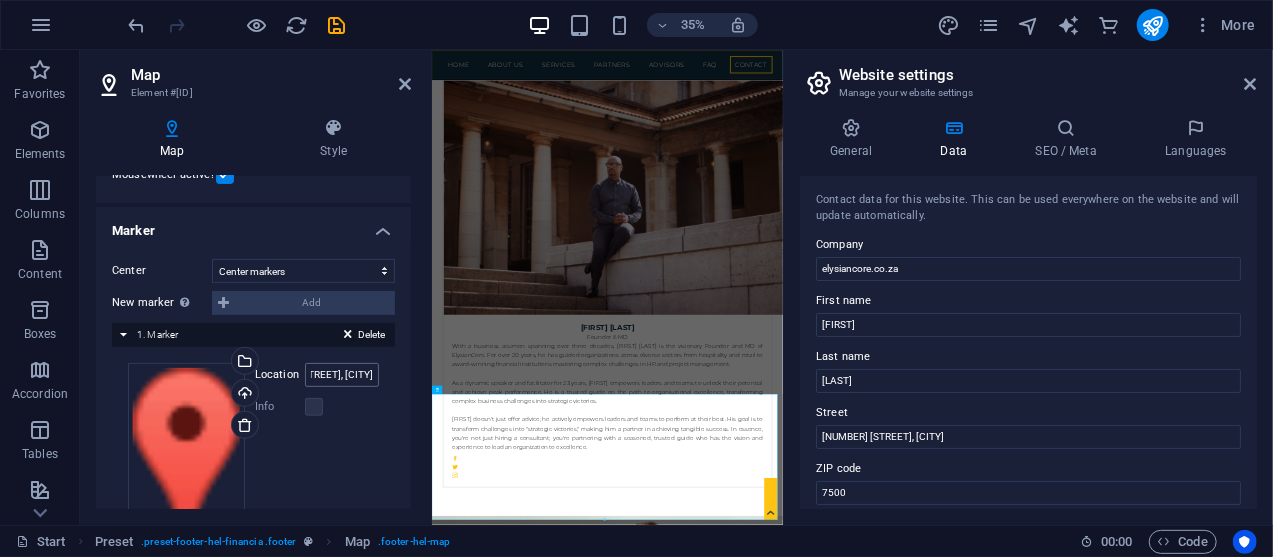 scroll, scrollTop: 0, scrollLeft: 0, axis: both 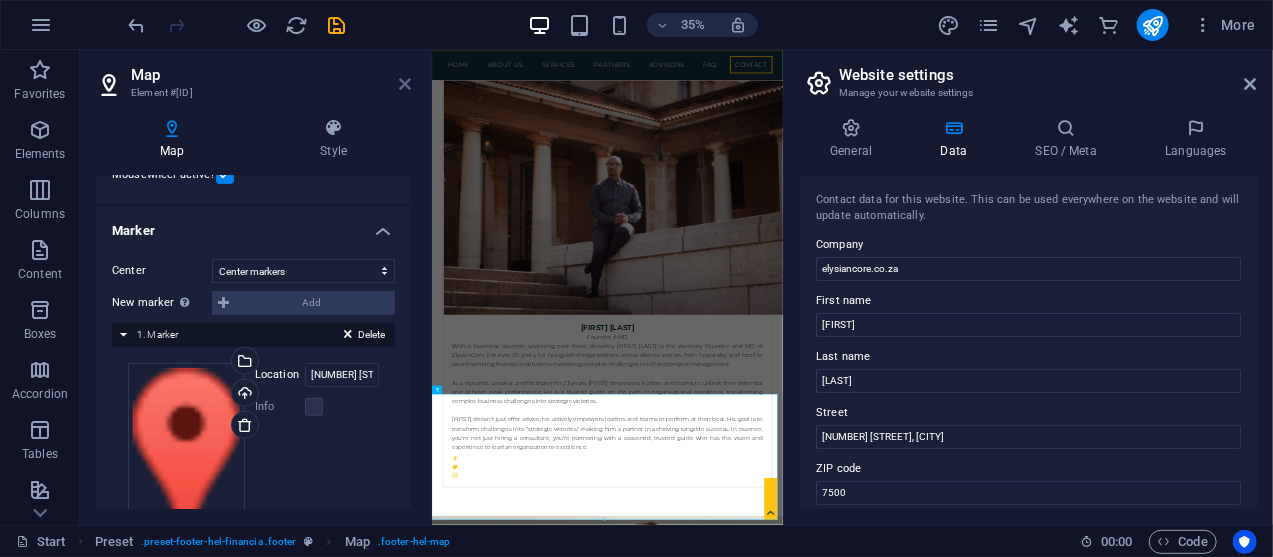 click at bounding box center (405, 84) 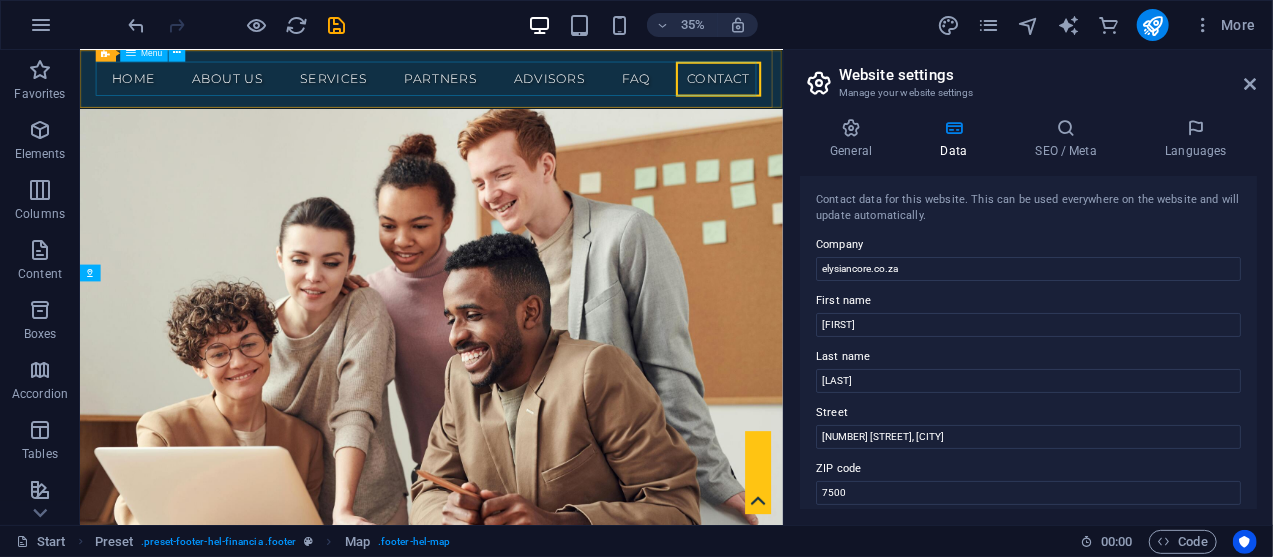 scroll, scrollTop: 13124, scrollLeft: 0, axis: vertical 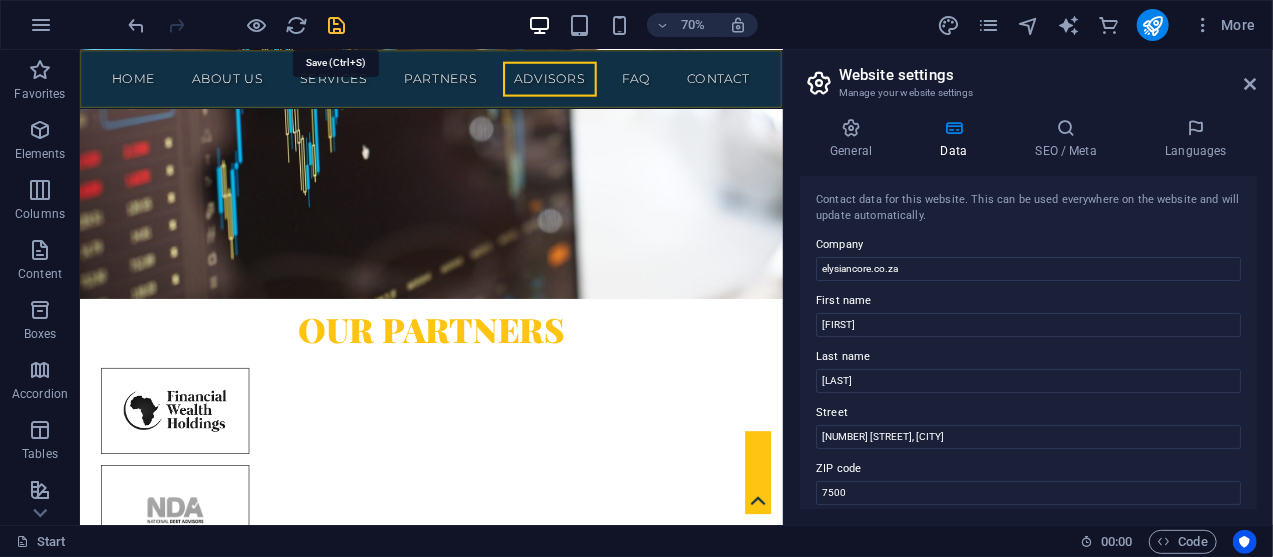 click at bounding box center (337, 25) 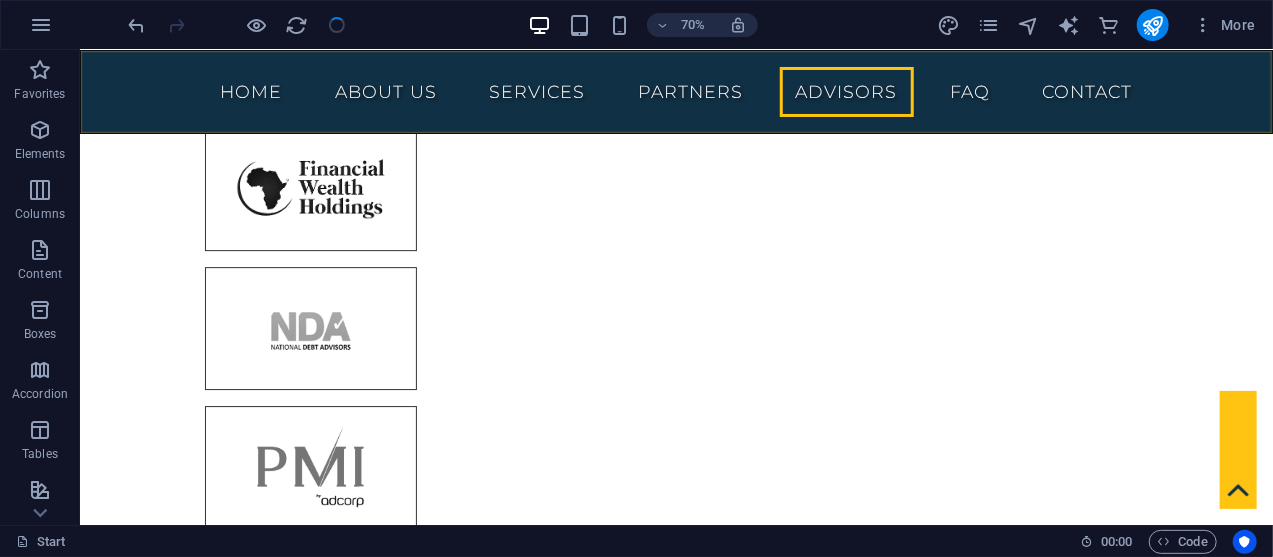 scroll, scrollTop: 9419, scrollLeft: 0, axis: vertical 